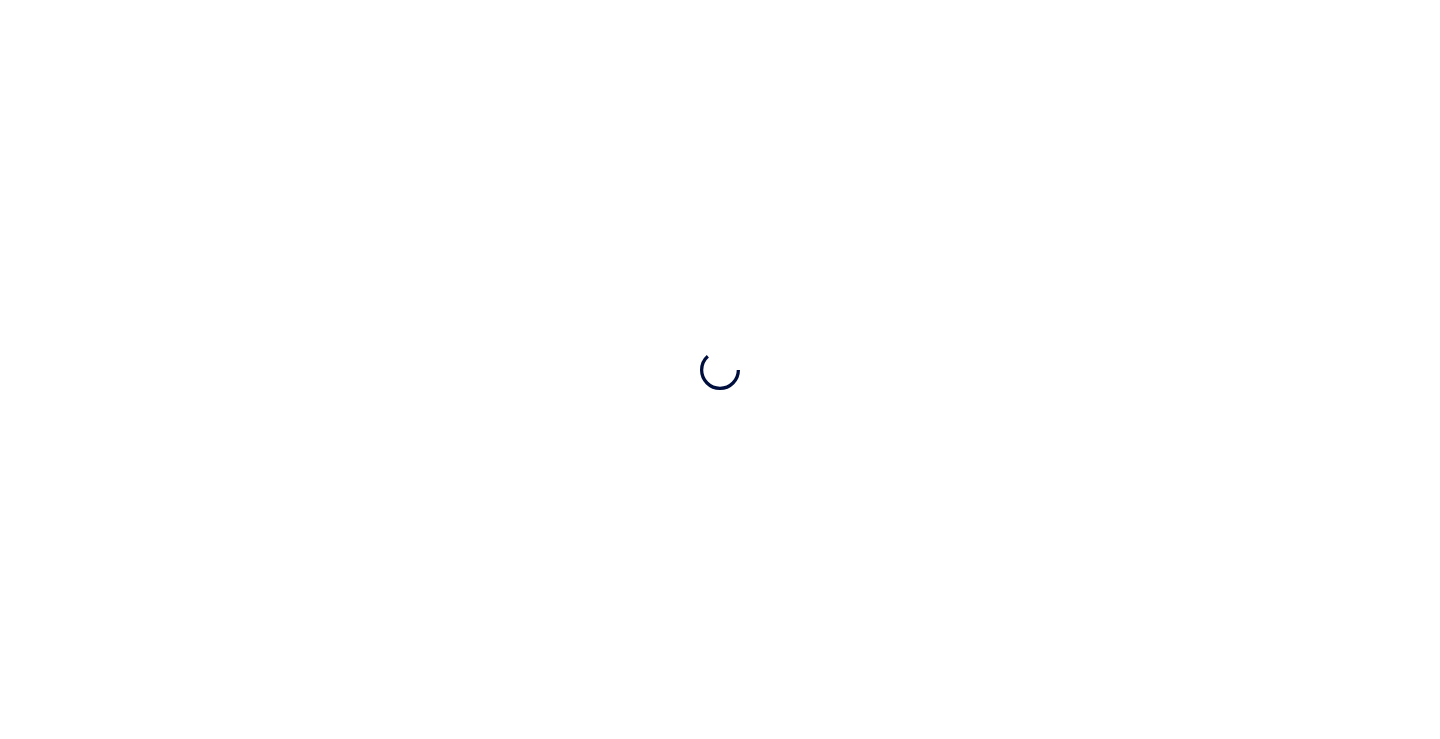 scroll, scrollTop: 0, scrollLeft: 0, axis: both 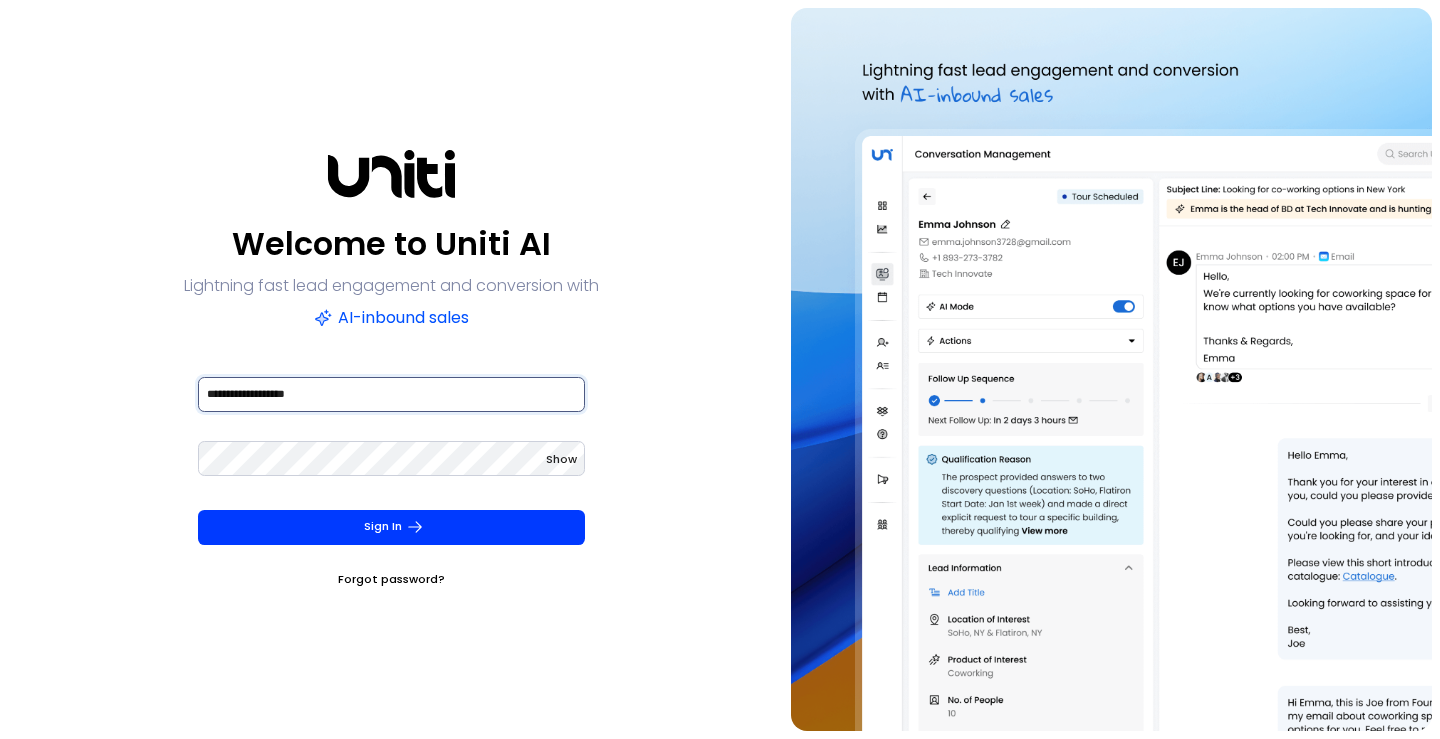 type on "**********" 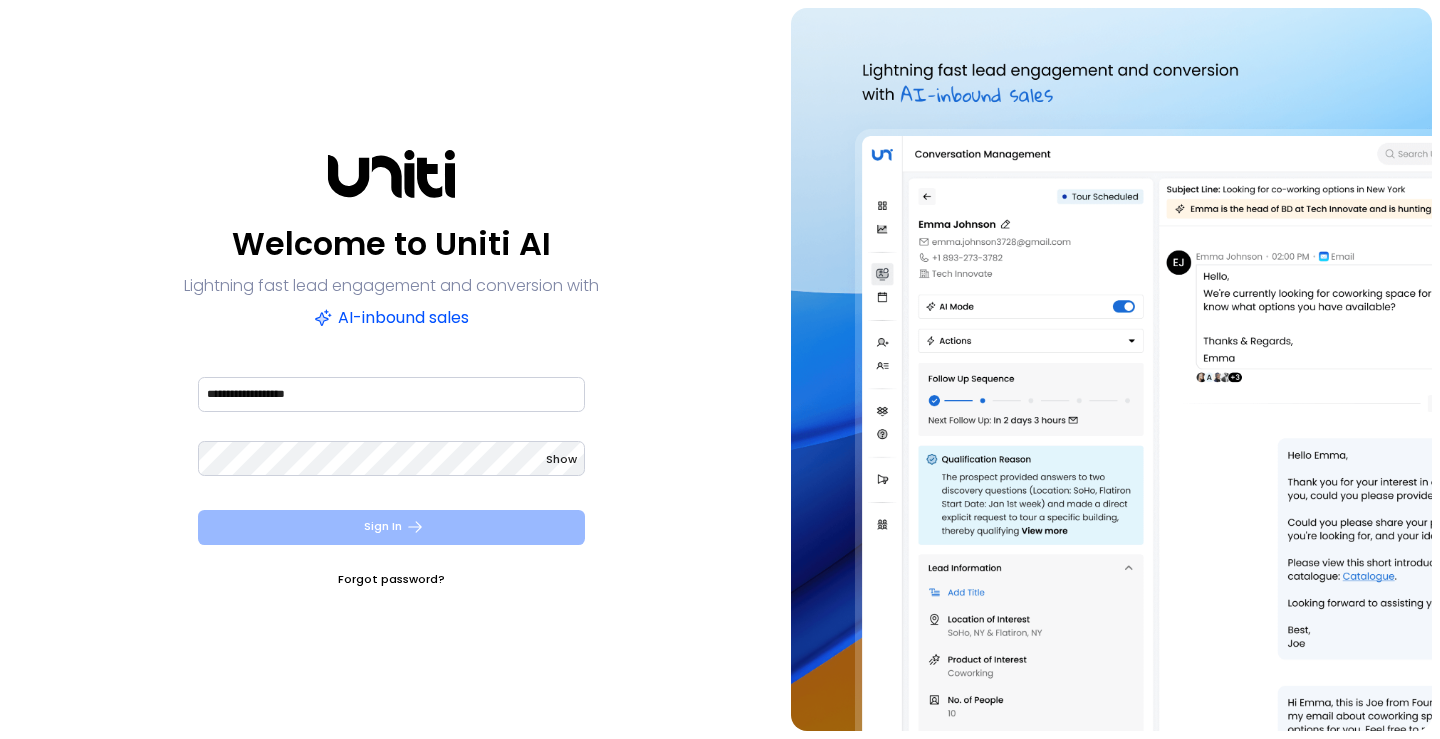 click on "Sign In" at bounding box center [391, 527] 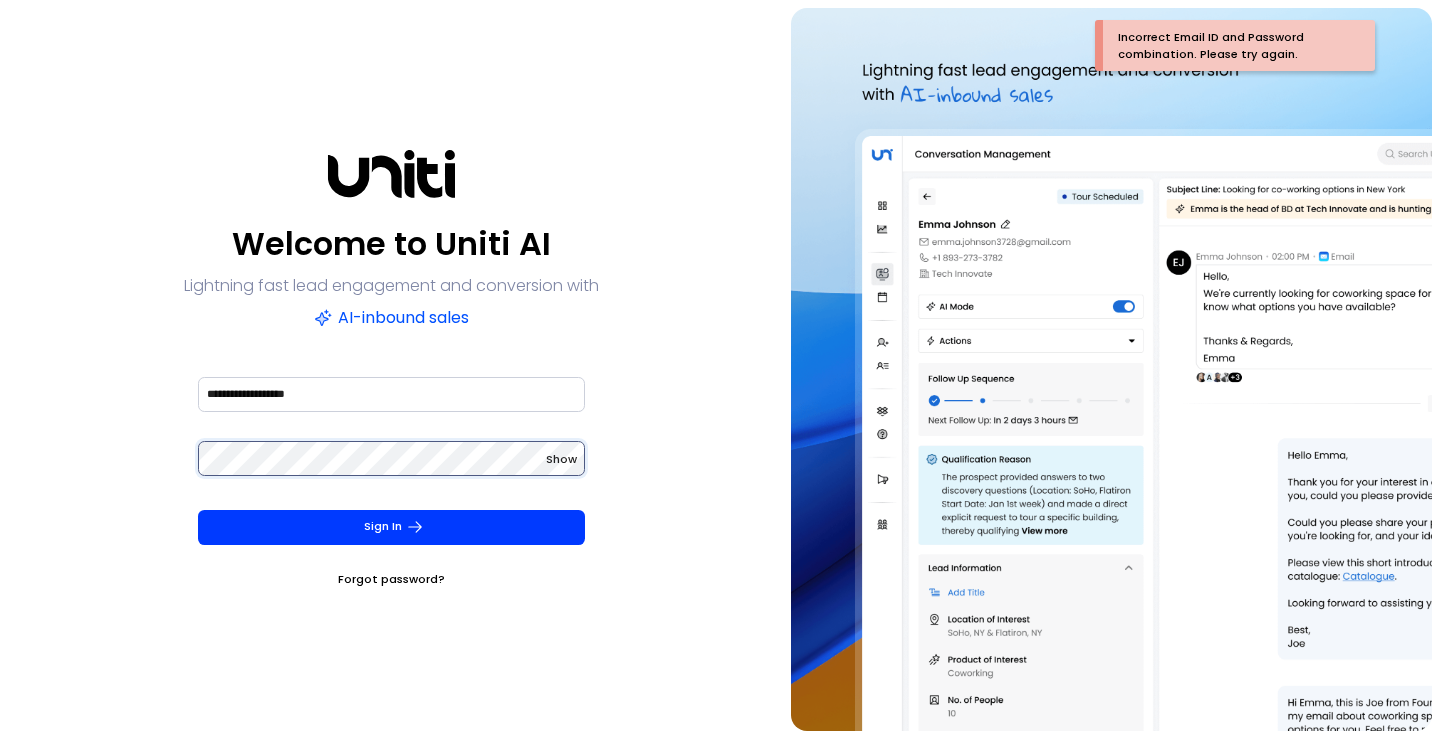 click on "**********" at bounding box center [391, 369] 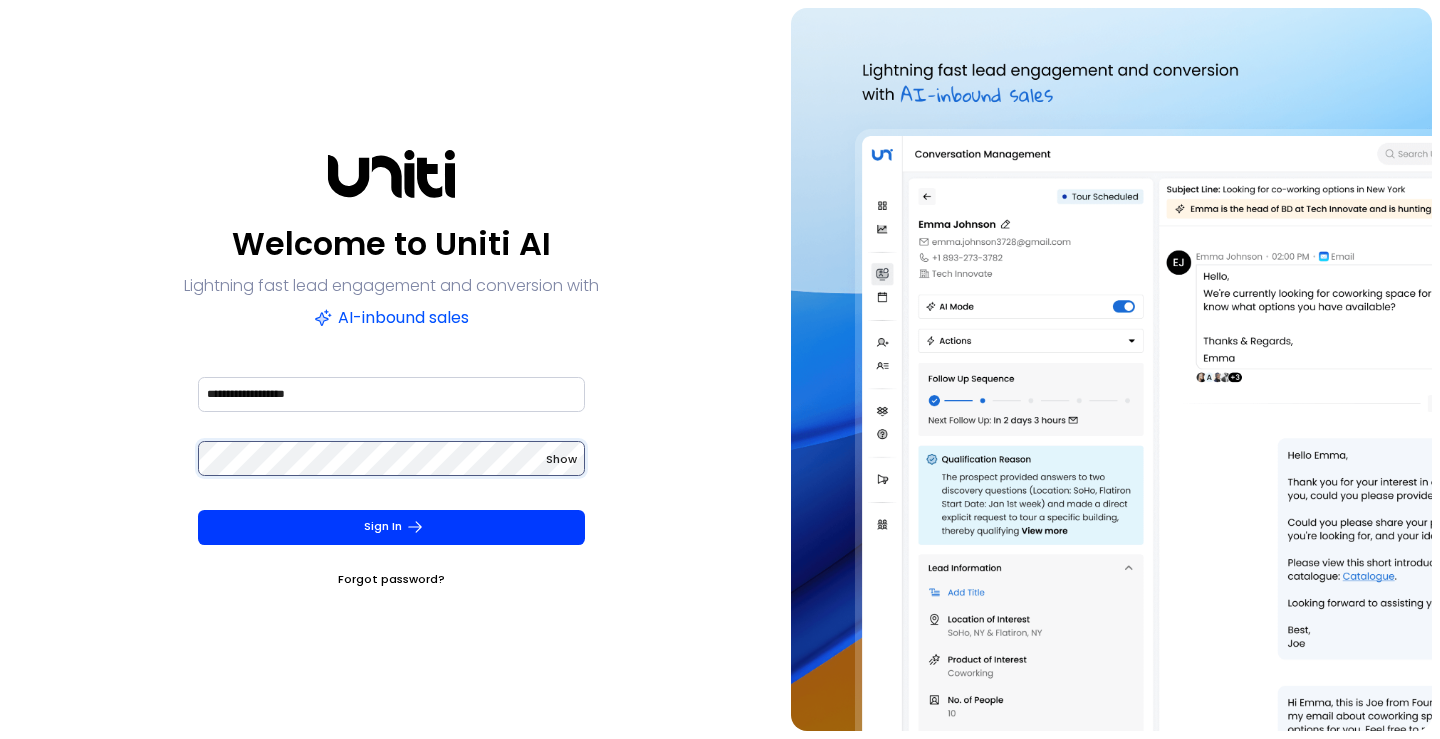 click on "Sign In" at bounding box center [391, 527] 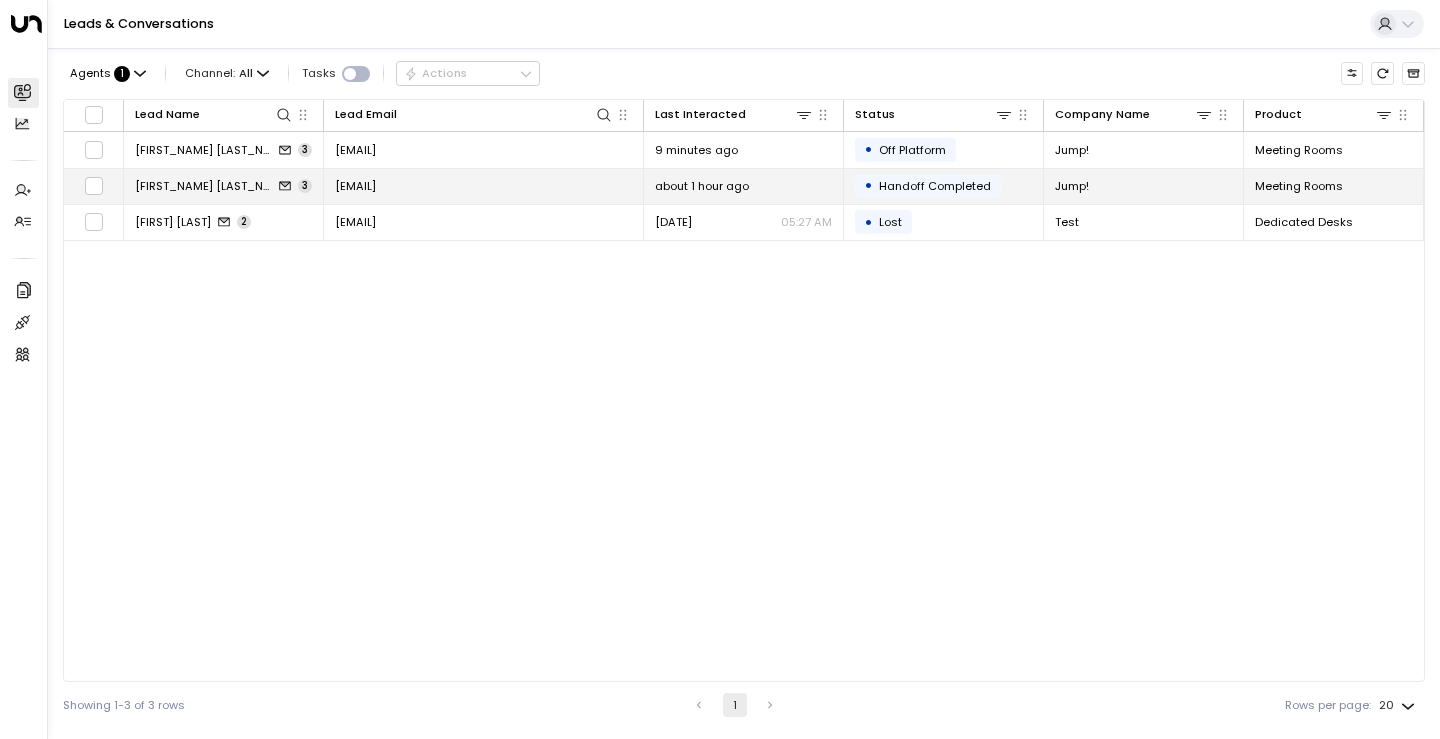 click on "[EMAIL]" at bounding box center [484, 186] 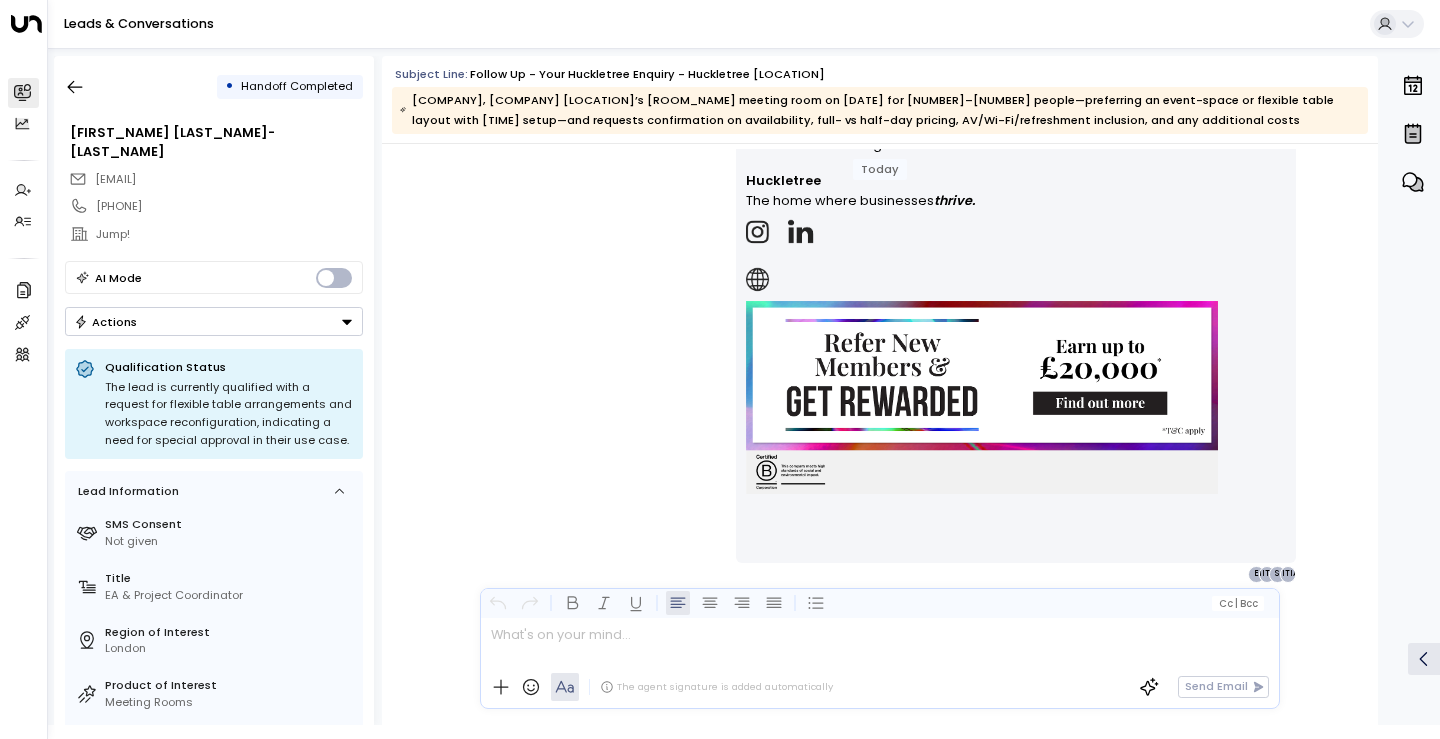 scroll, scrollTop: 3522, scrollLeft: 0, axis: vertical 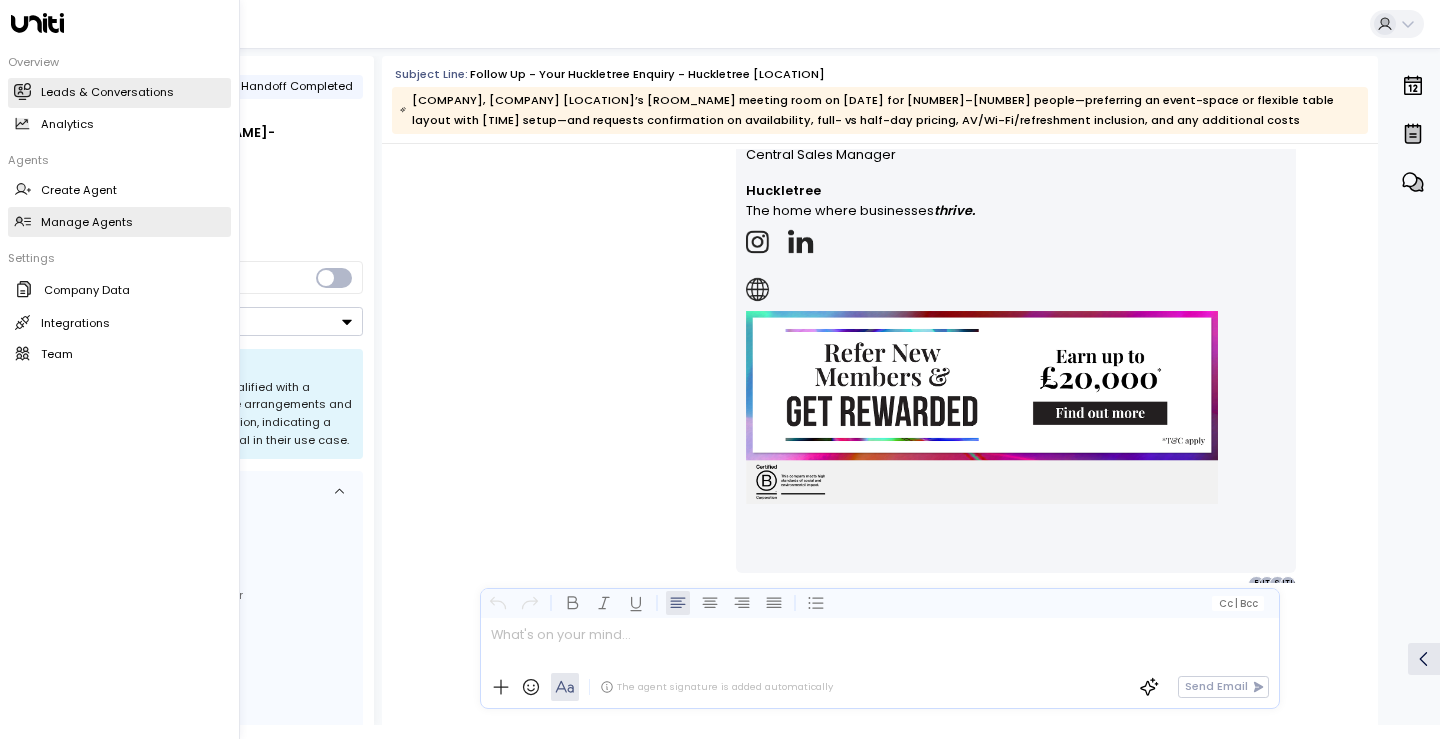 click on "Manage Agents" at bounding box center (87, 222) 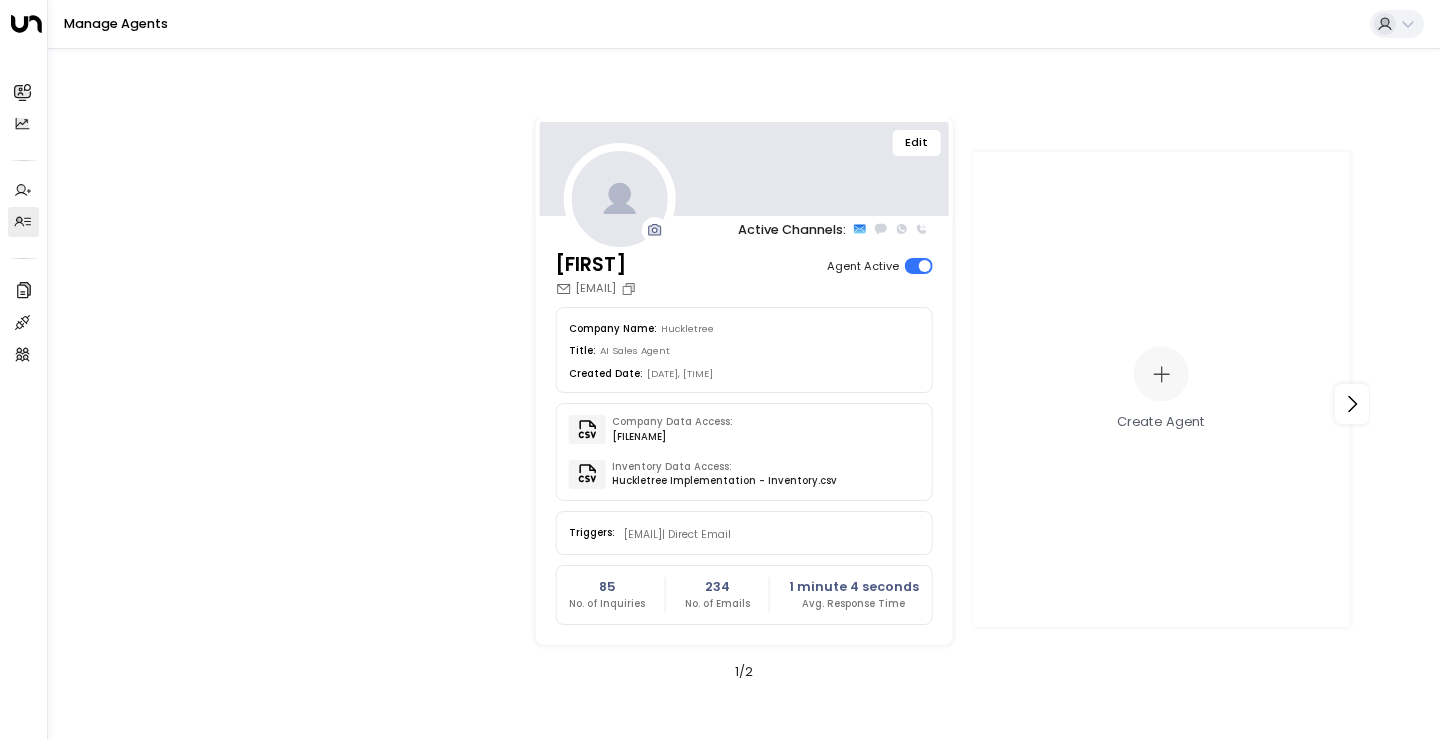 click on "Edit" at bounding box center [916, 143] 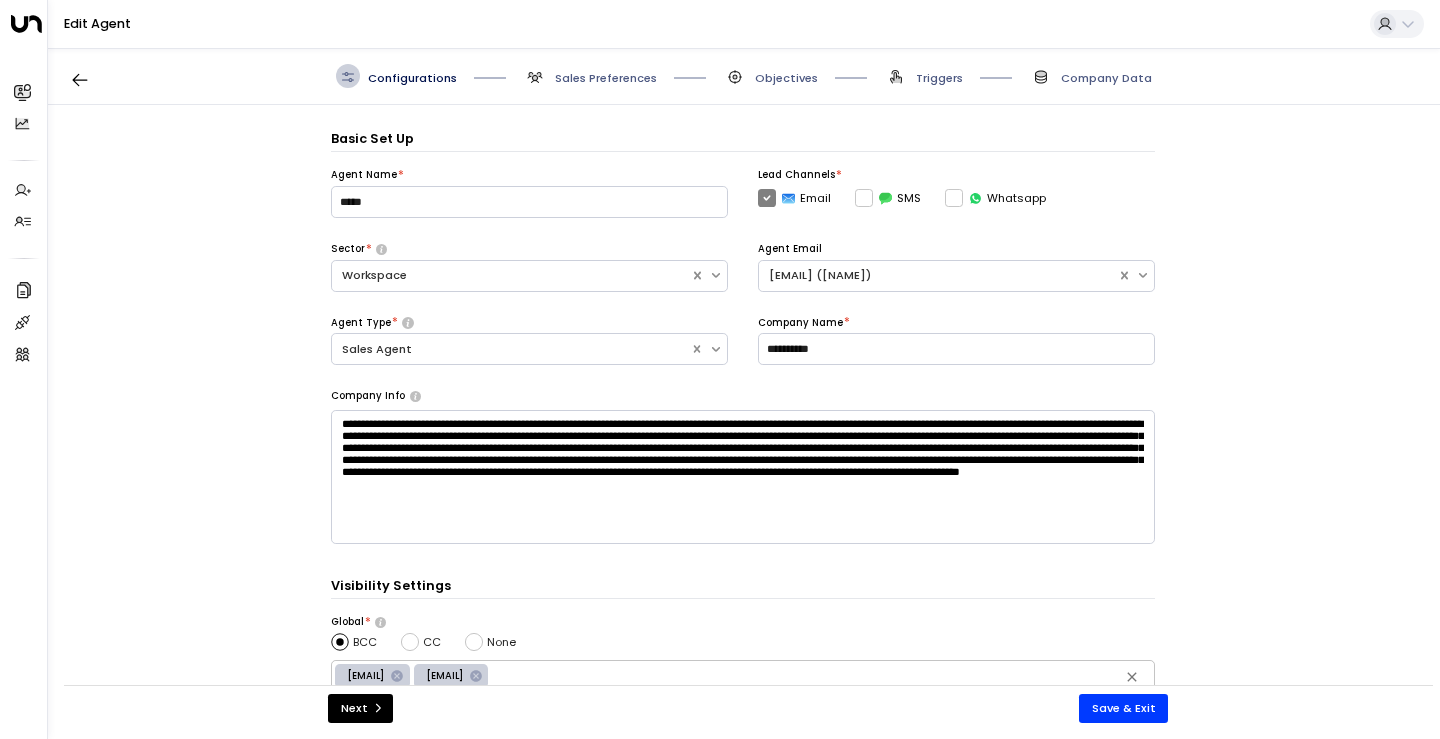 scroll, scrollTop: -1, scrollLeft: 0, axis: vertical 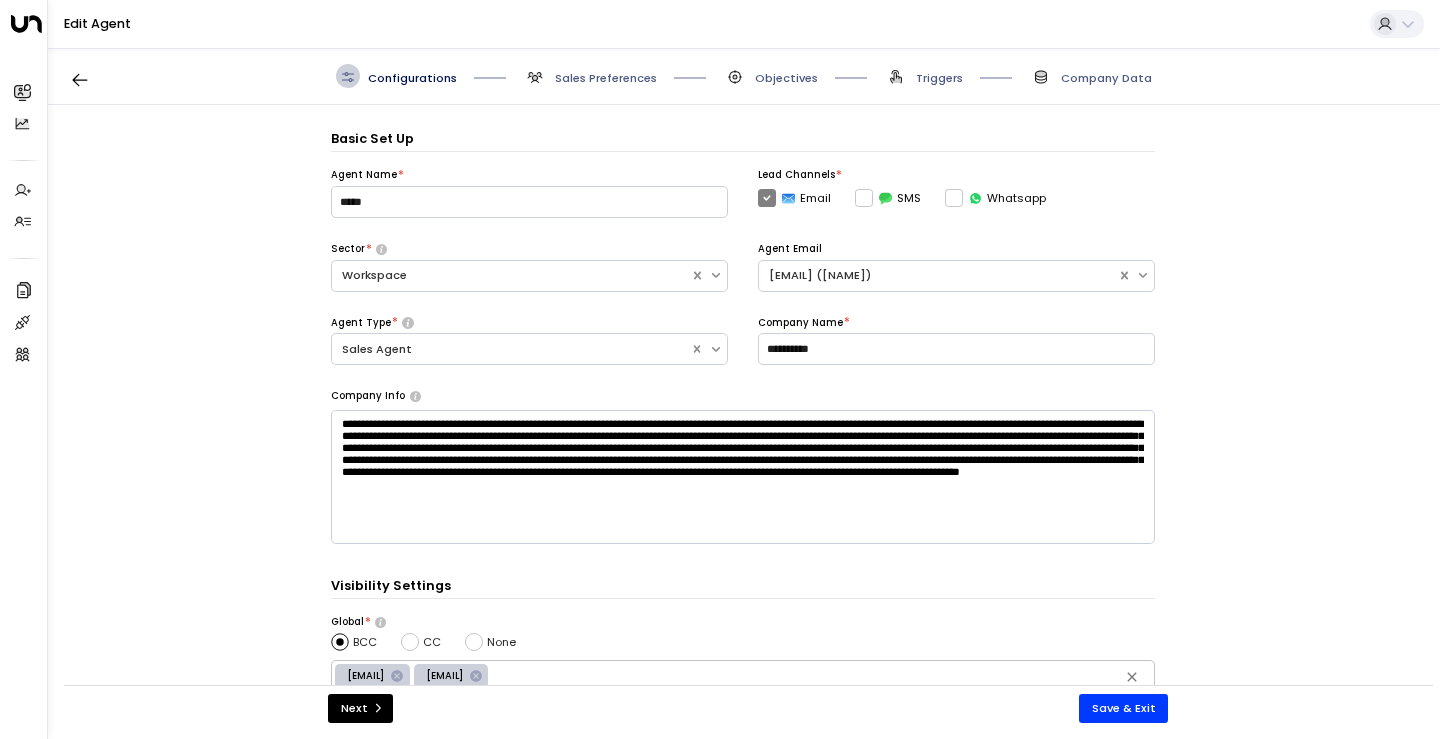 click on "Sales Preferences" at bounding box center [606, 78] 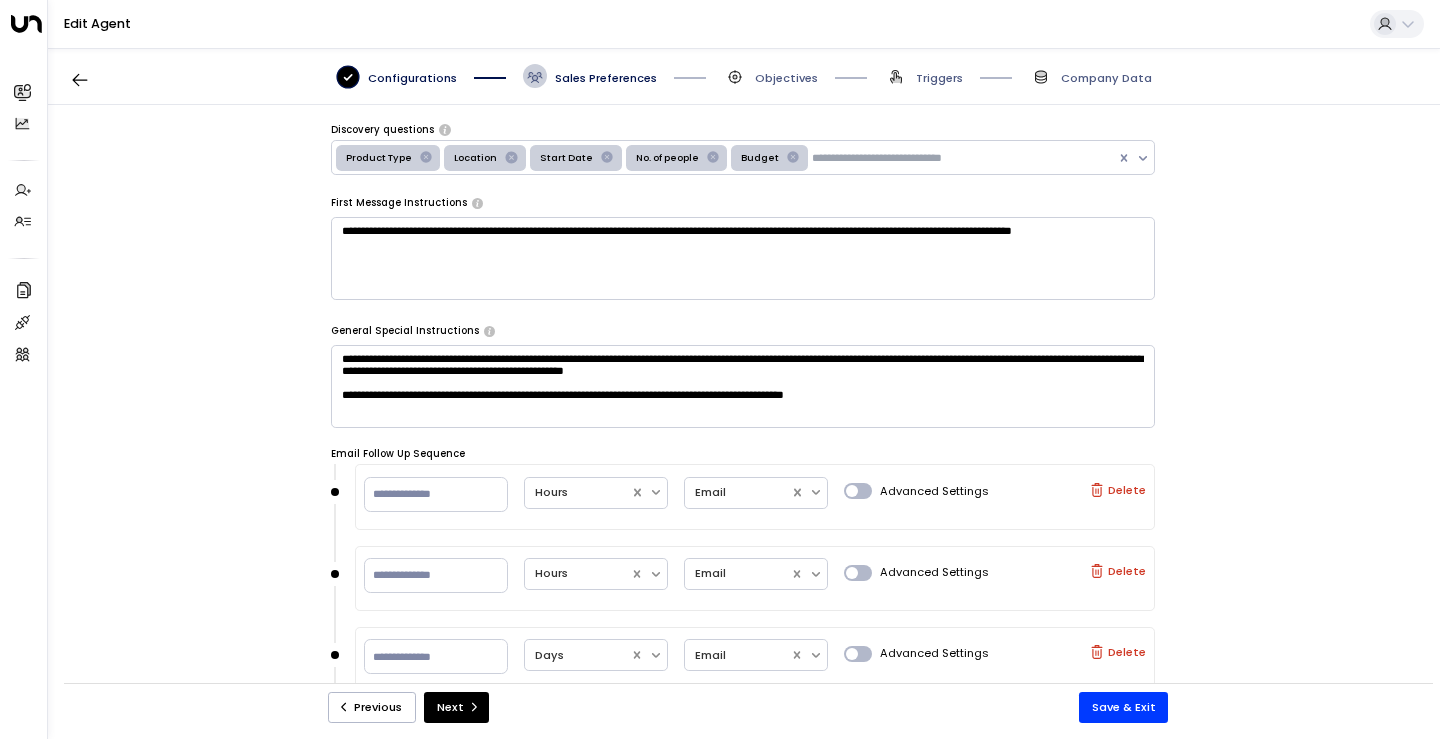 scroll, scrollTop: 417, scrollLeft: 0, axis: vertical 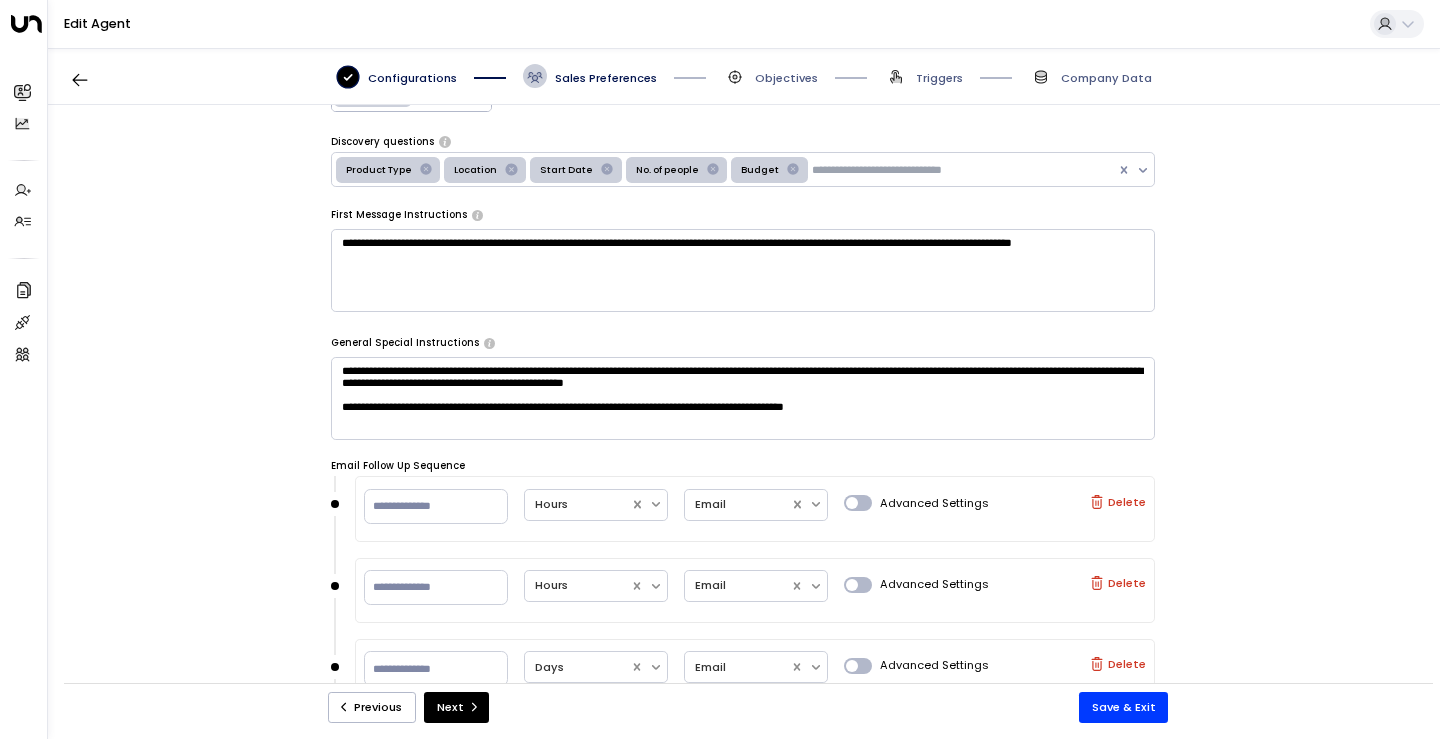 click on "**********" at bounding box center (743, 270) 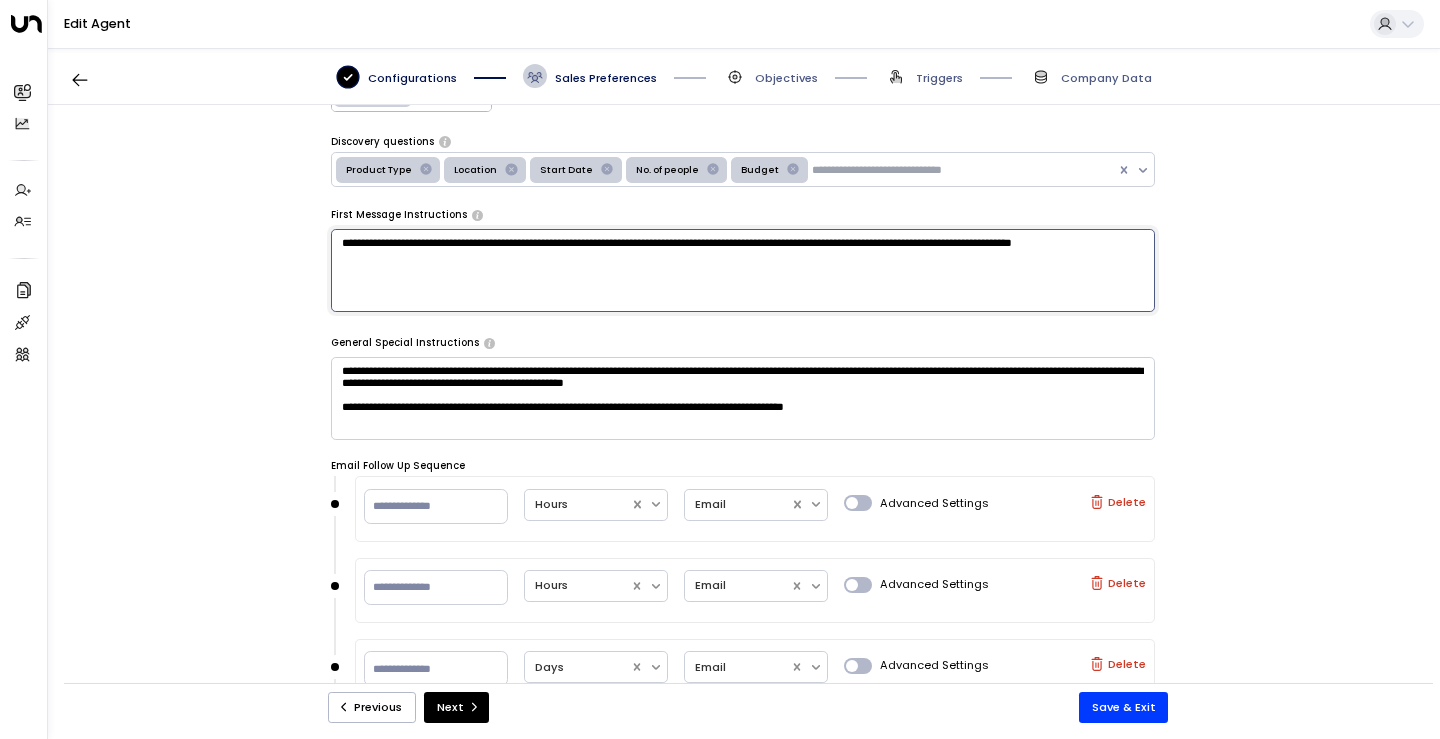 click on "**********" at bounding box center (743, 271) 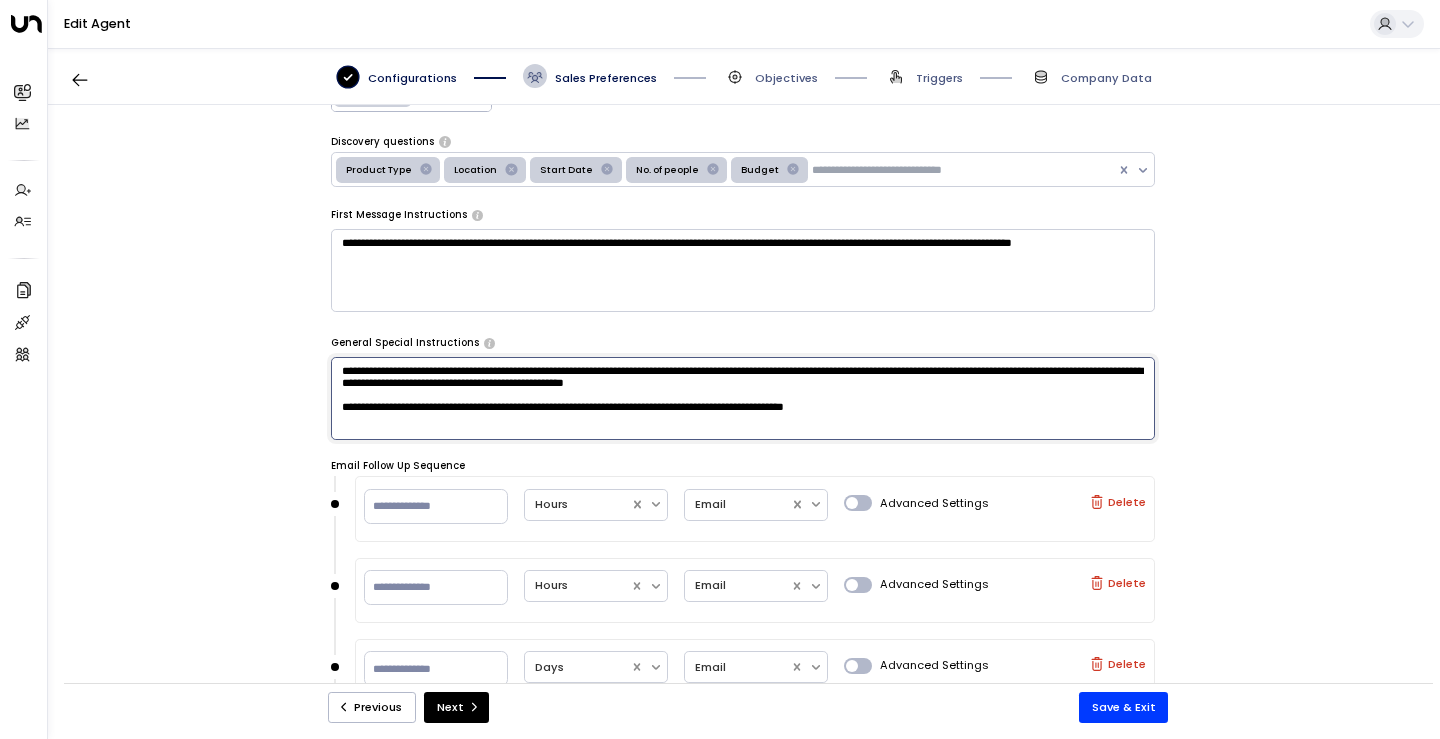 click on "**********" at bounding box center [743, 399] 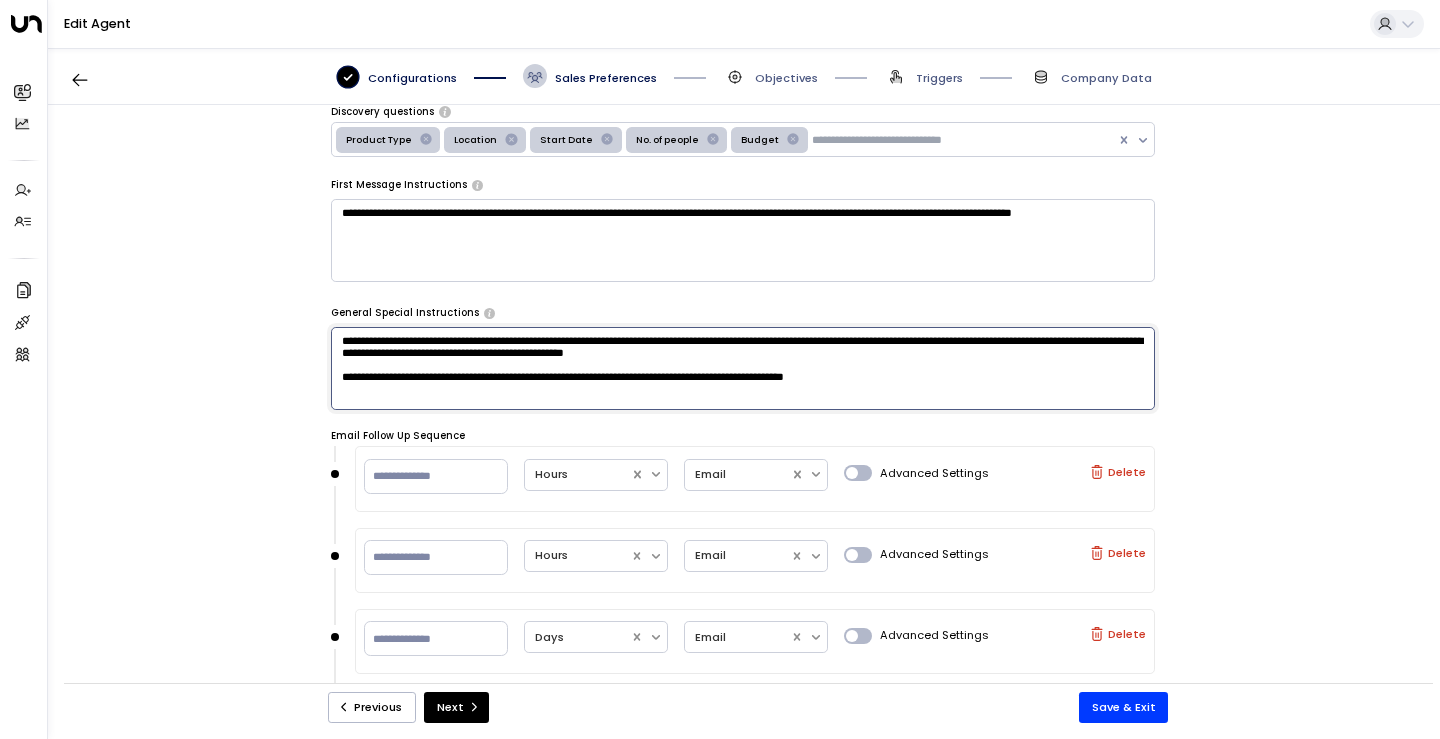 scroll, scrollTop: 451, scrollLeft: 0, axis: vertical 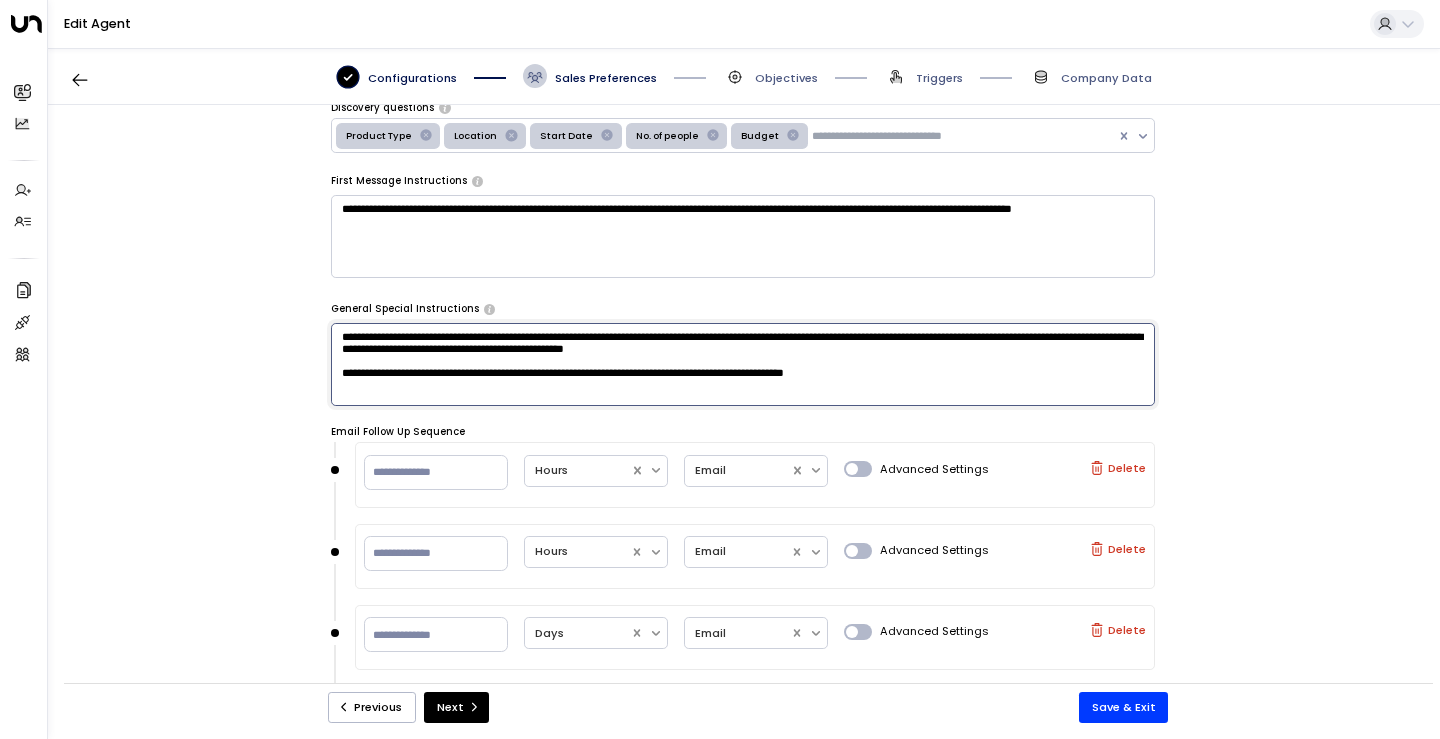 click on "**********" at bounding box center (743, 365) 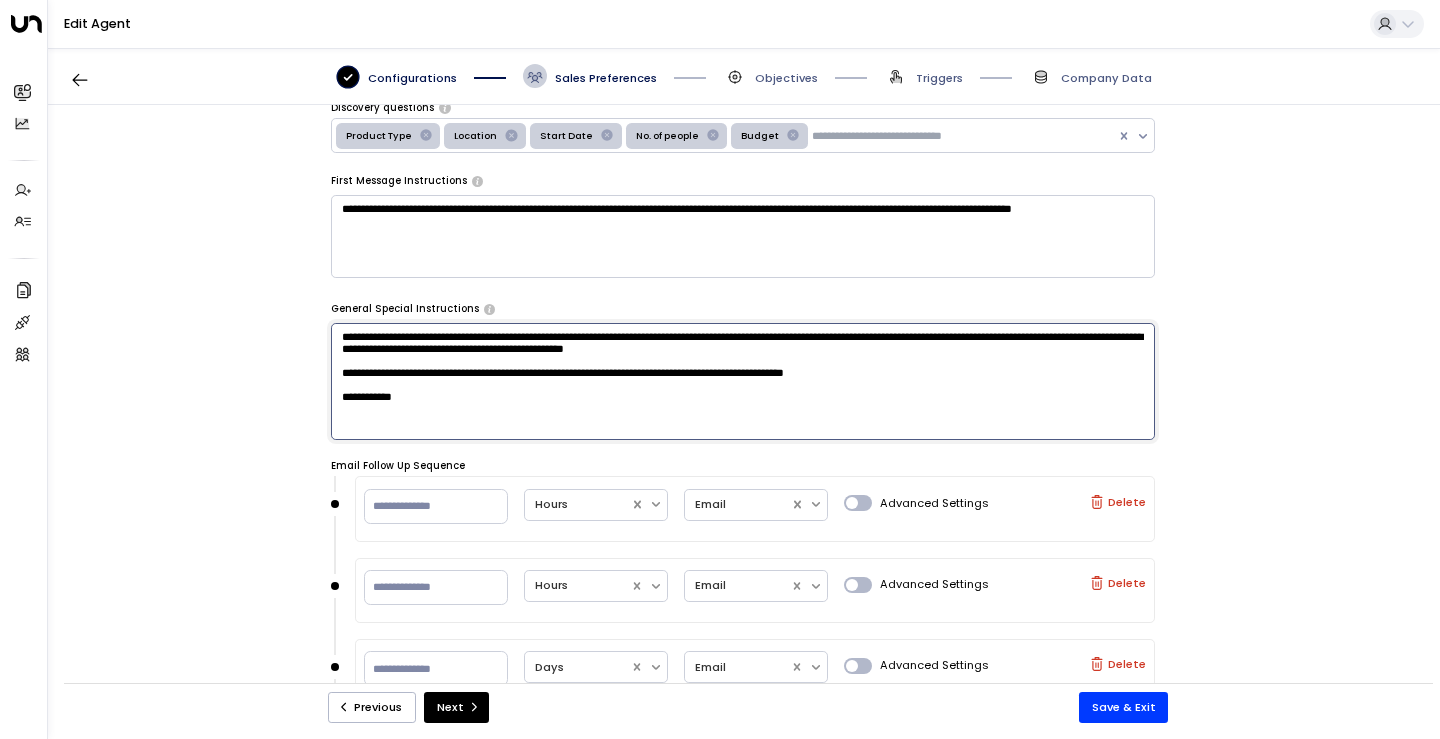 drag, startPoint x: 477, startPoint y: 419, endPoint x: 277, endPoint y: 419, distance: 200 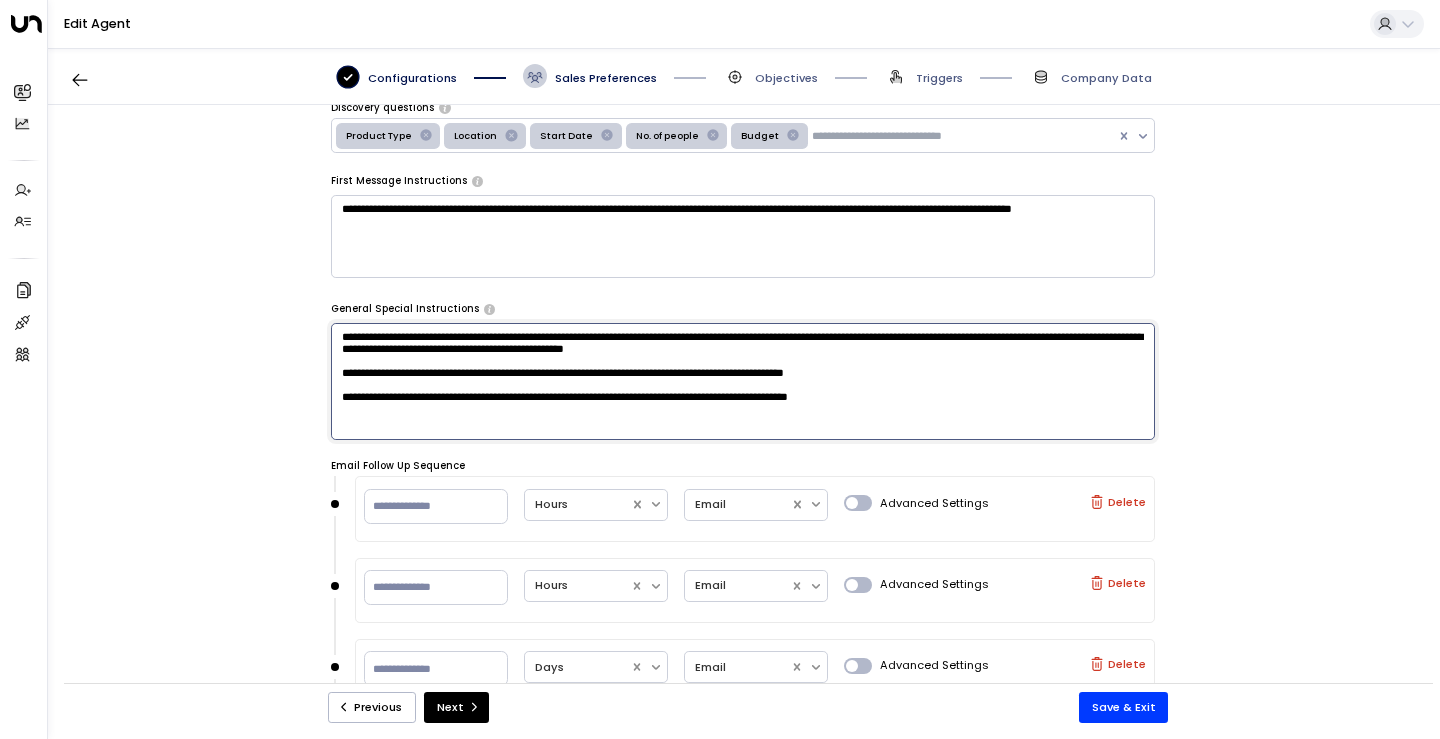 drag, startPoint x: 794, startPoint y: 416, endPoint x: 1043, endPoint y: 421, distance: 249.0502 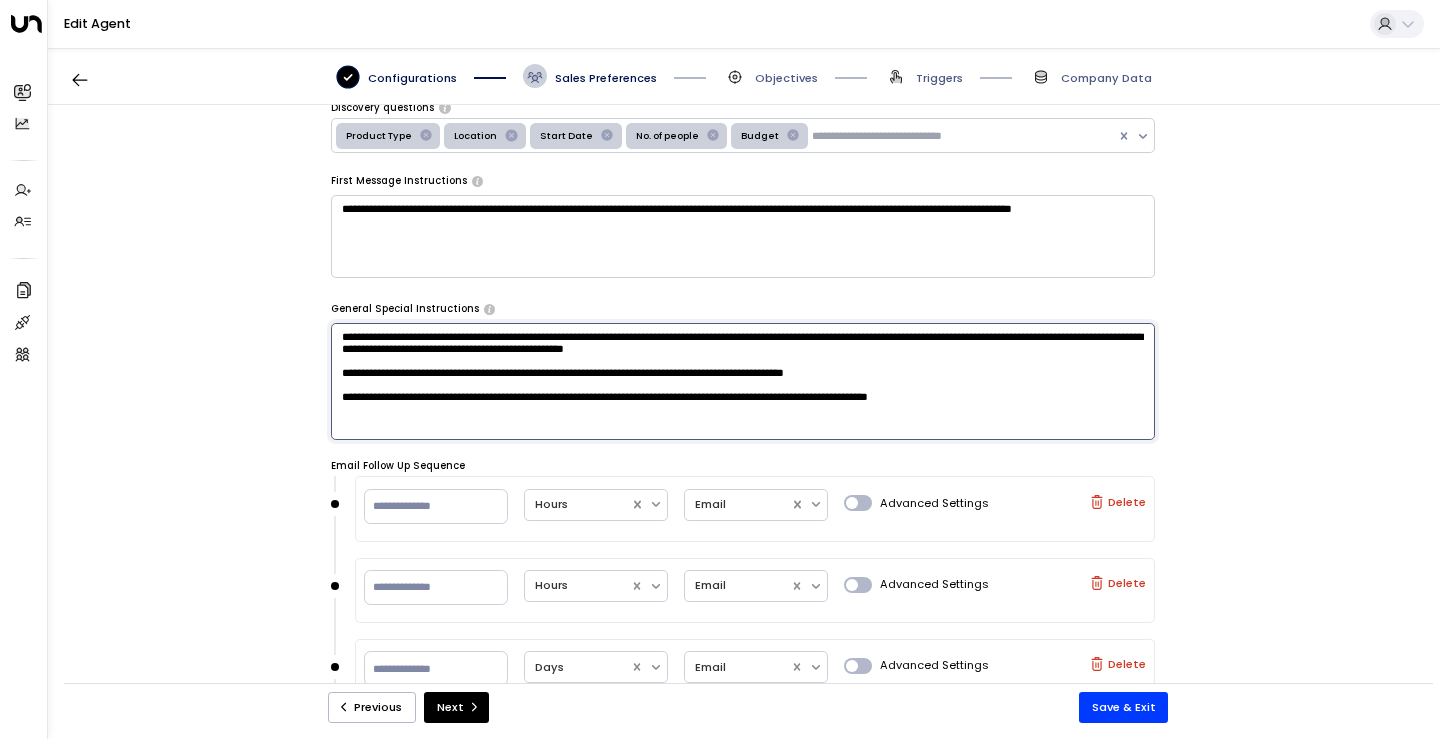 click on "**********" at bounding box center (743, 382) 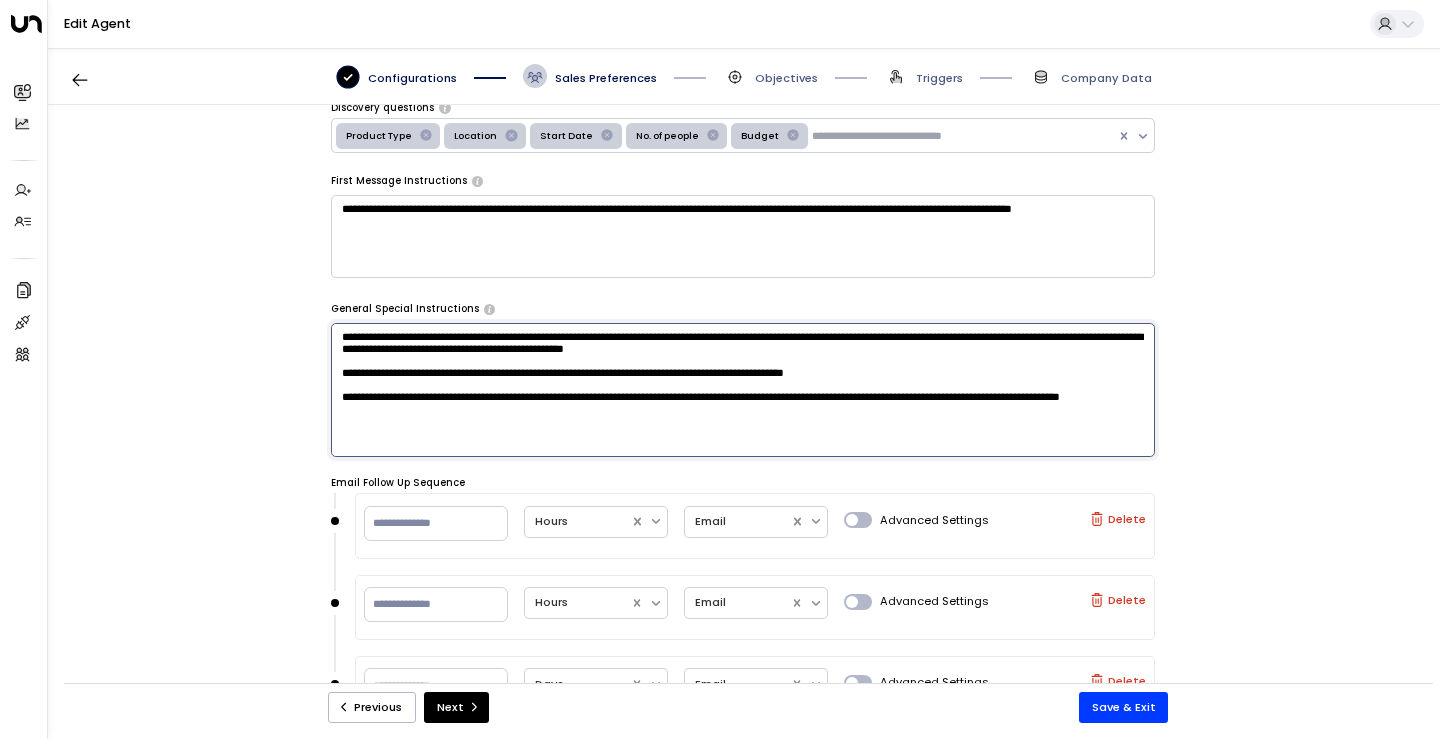 drag, startPoint x: 1020, startPoint y: 494, endPoint x: 446, endPoint y: 444, distance: 576.1736 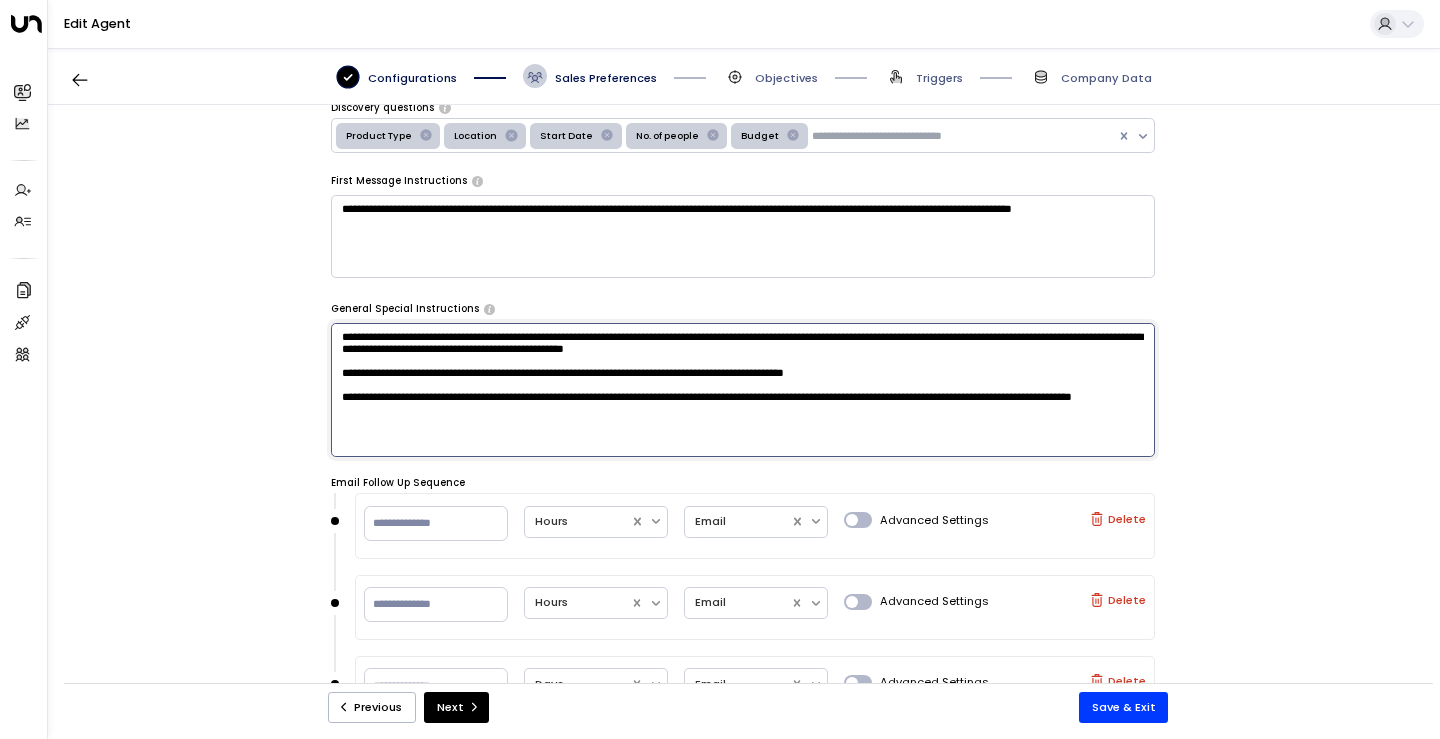 click on "**********" at bounding box center (743, 390) 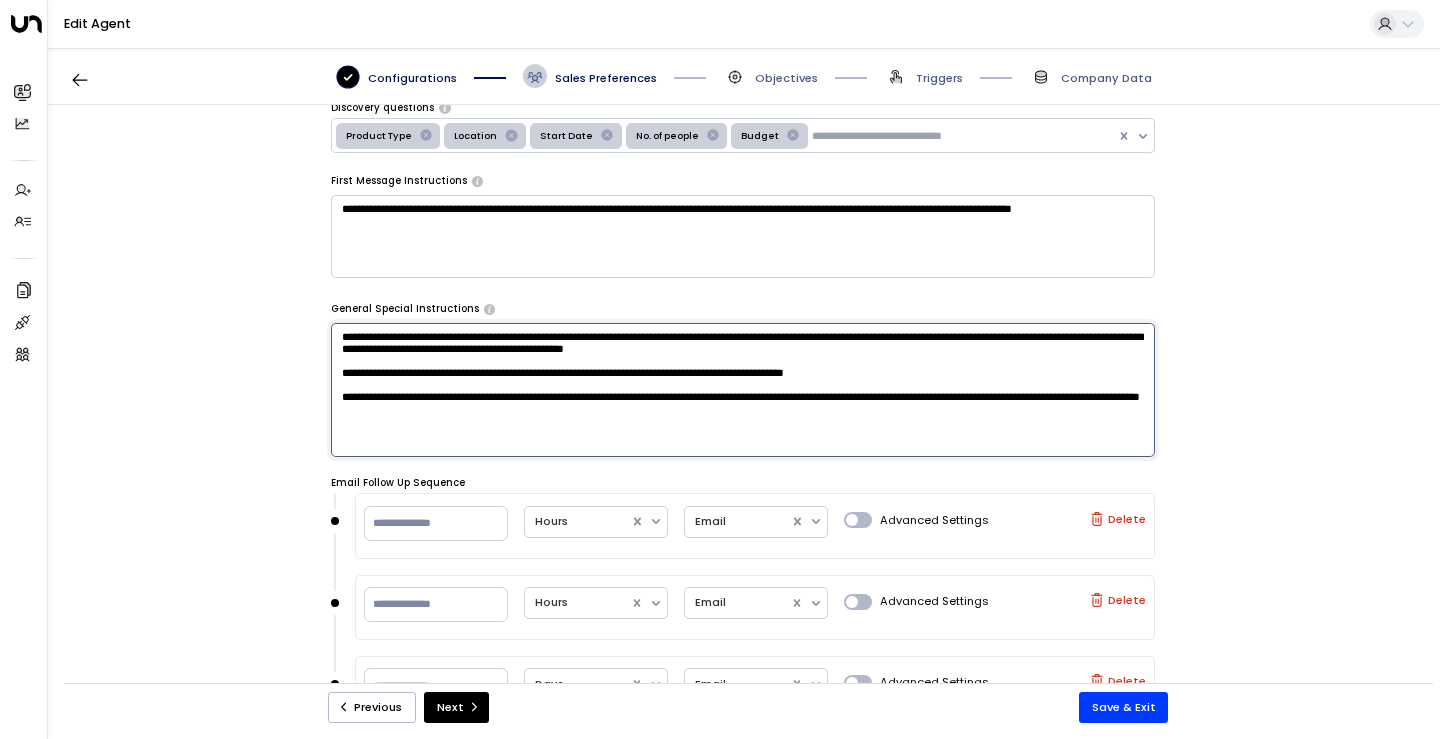 drag, startPoint x: 570, startPoint y: 442, endPoint x: 533, endPoint y: 444, distance: 37.054016 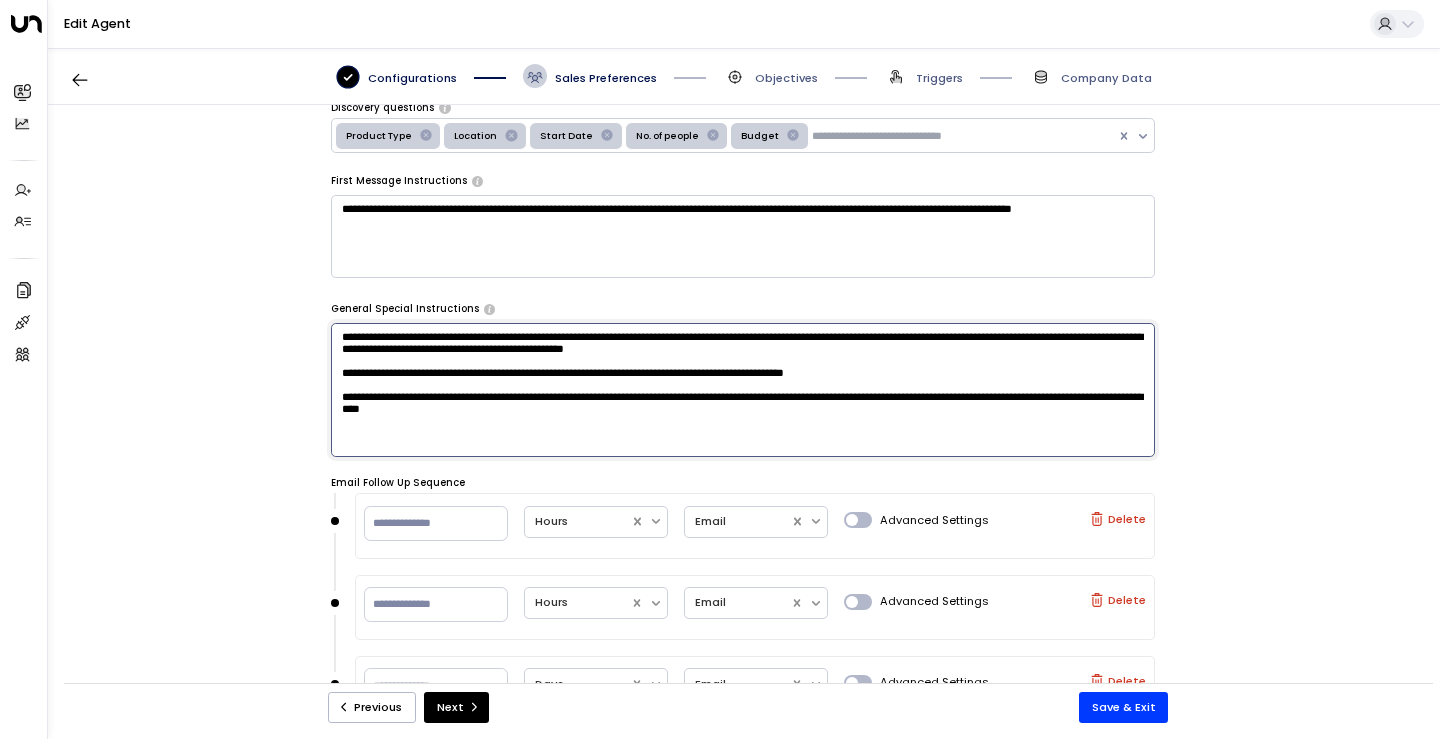 click on "**********" at bounding box center [743, 390] 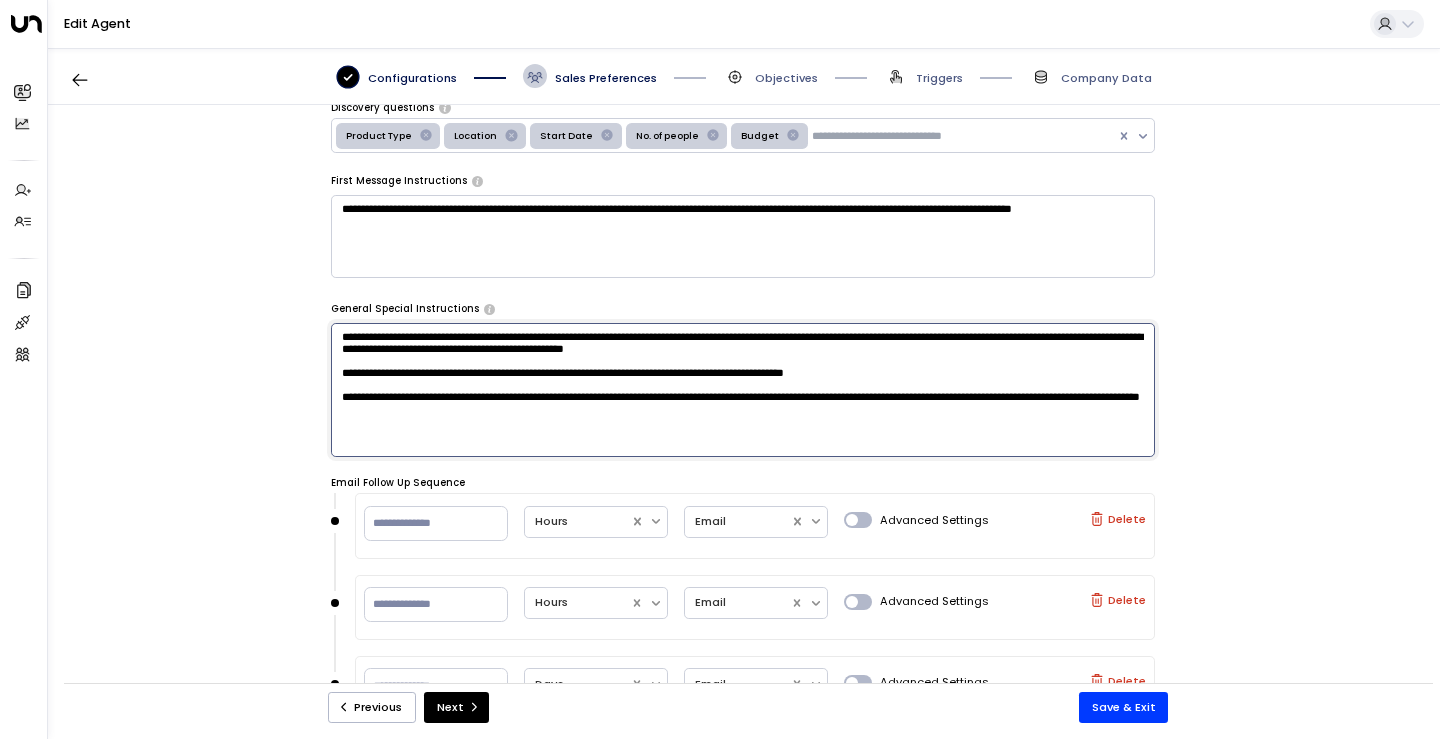 click on "**********" at bounding box center [743, 390] 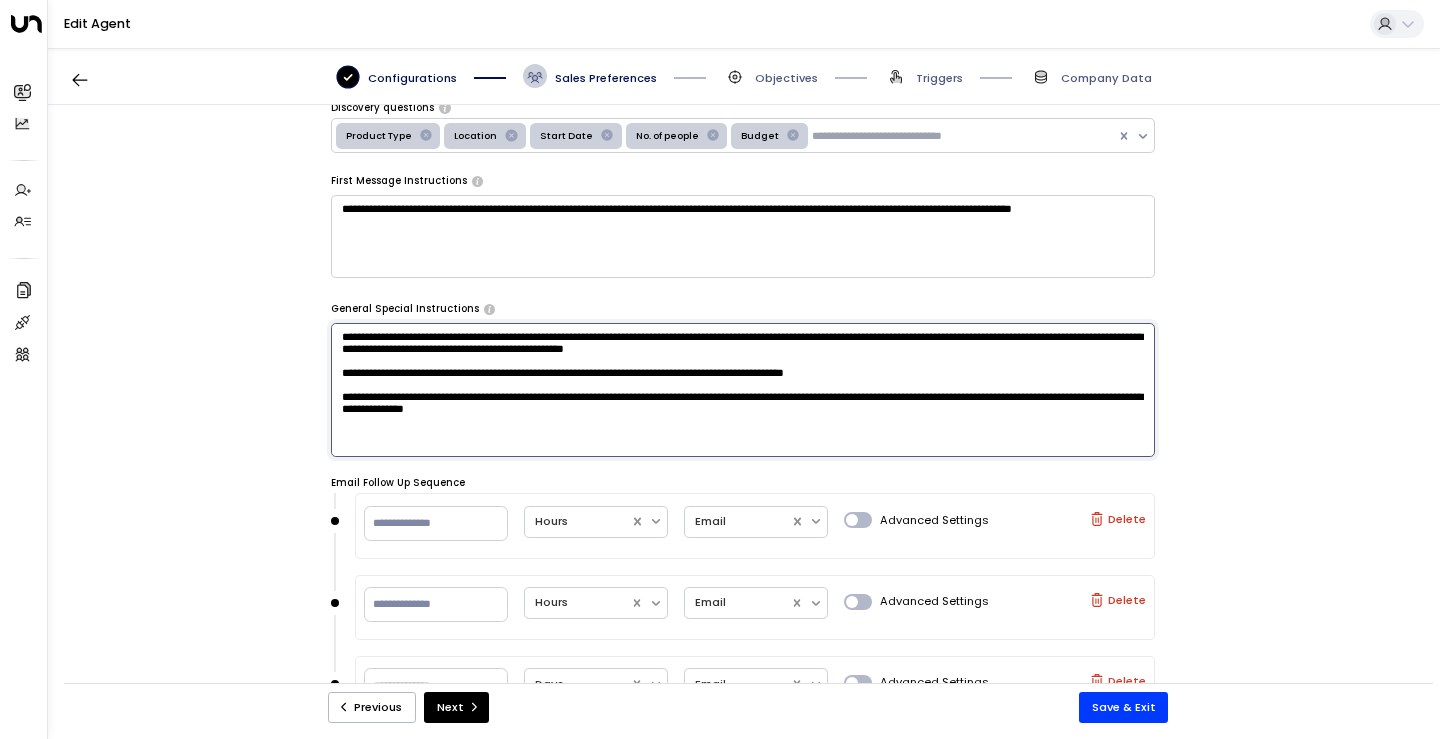 type on "**********" 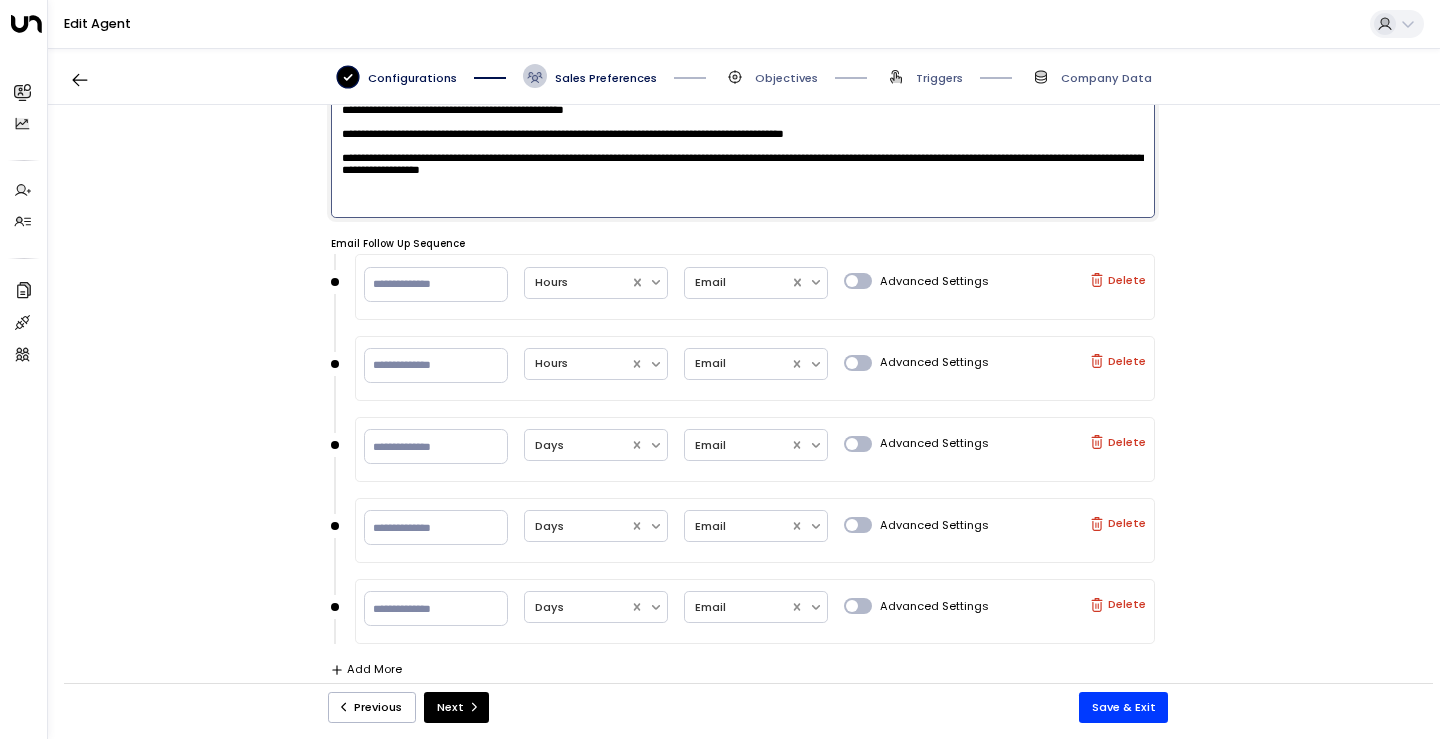 scroll, scrollTop: 687, scrollLeft: 0, axis: vertical 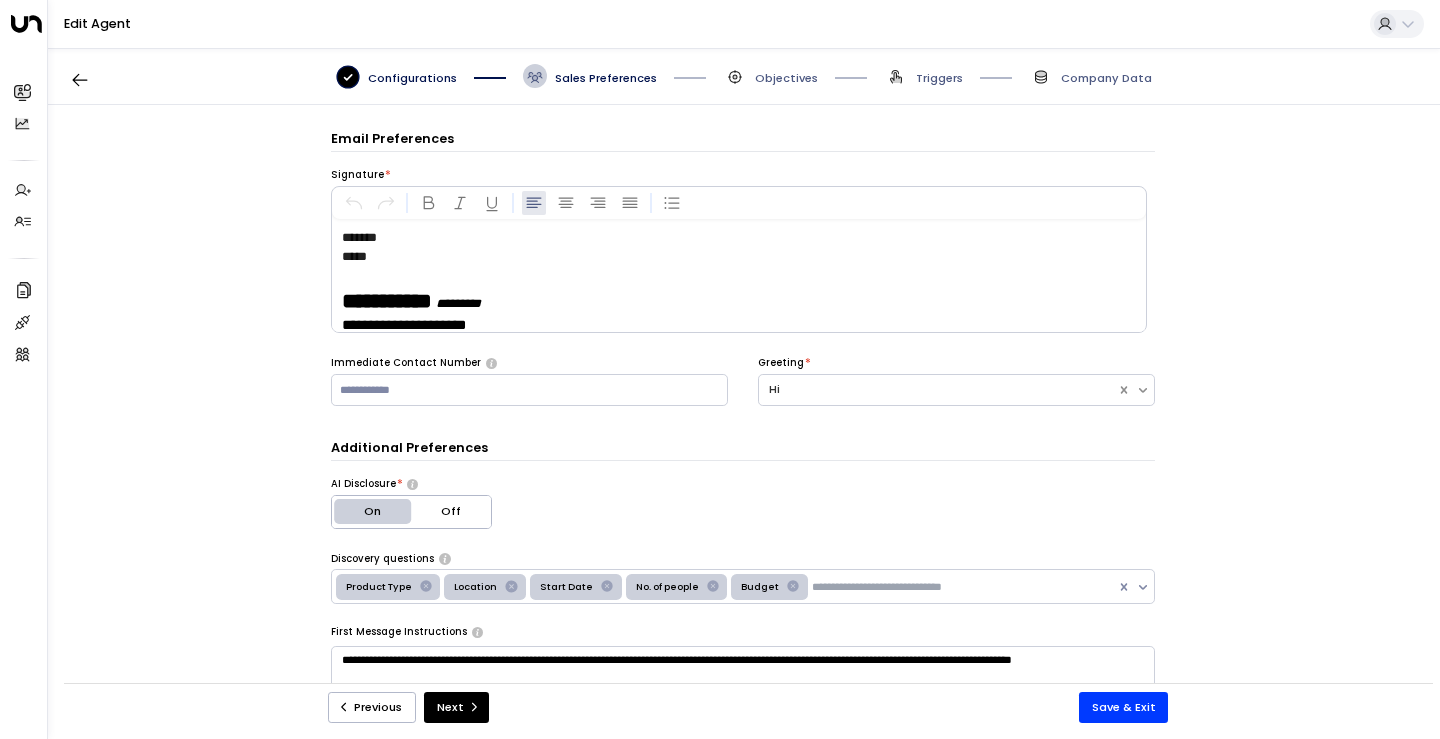 click on "Objectives" at bounding box center (786, 78) 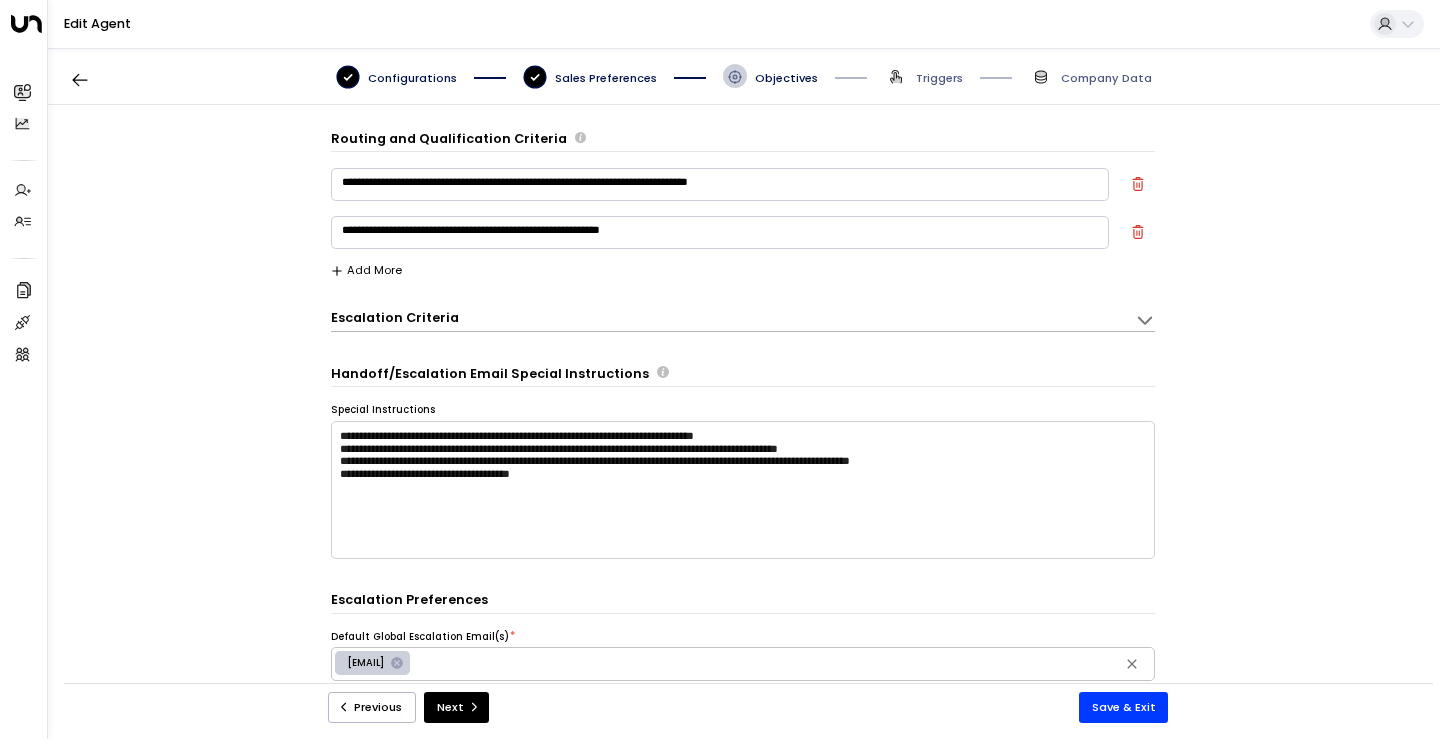 scroll, scrollTop: 0, scrollLeft: 0, axis: both 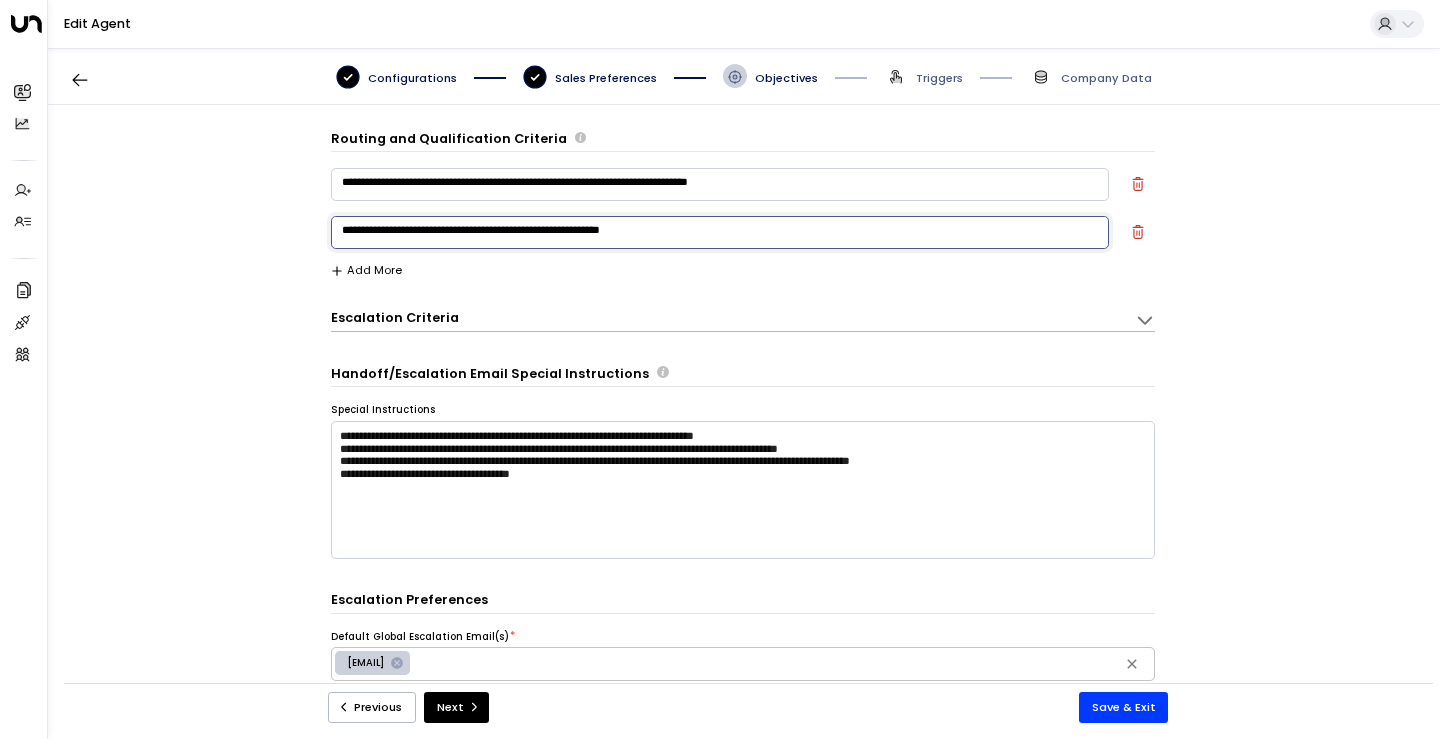 click on "**********" at bounding box center [720, 232] 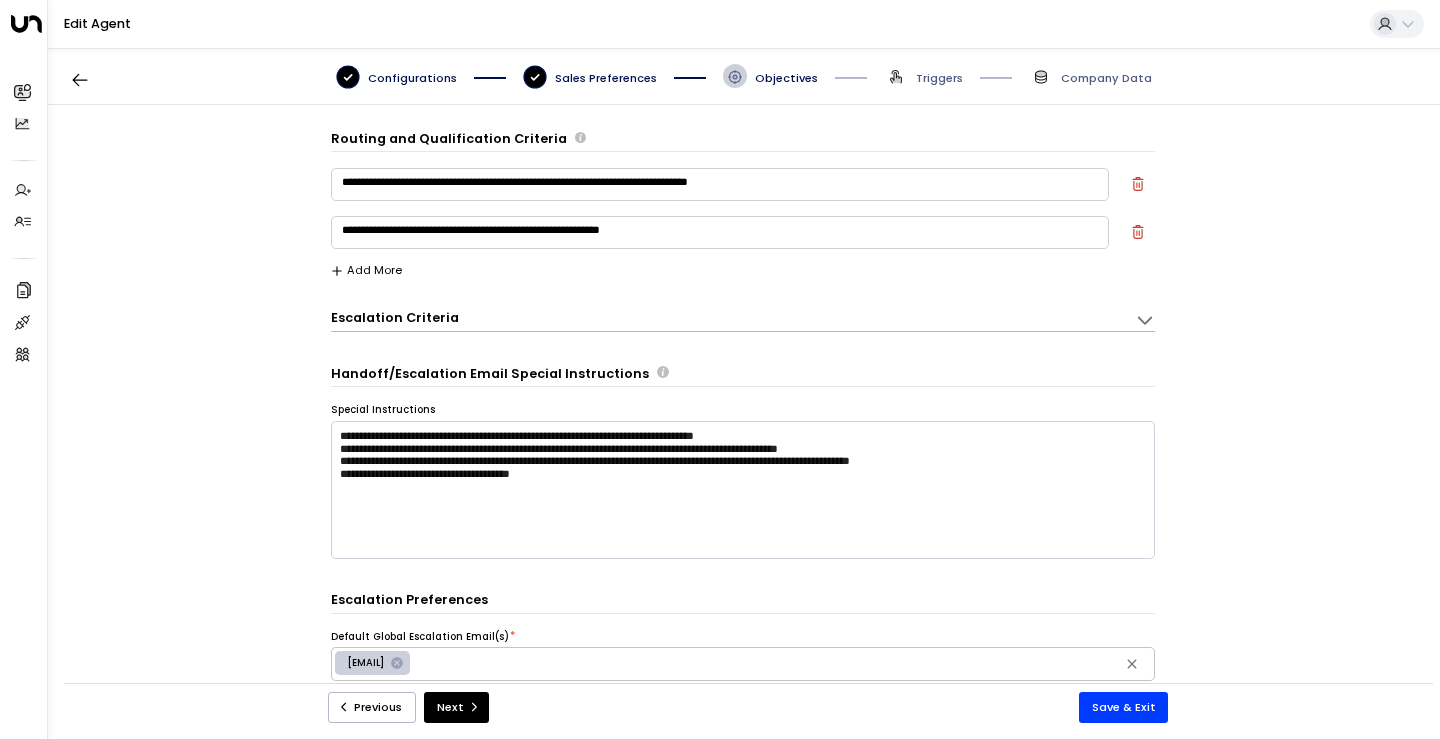 click on "**********" at bounding box center (720, 184) 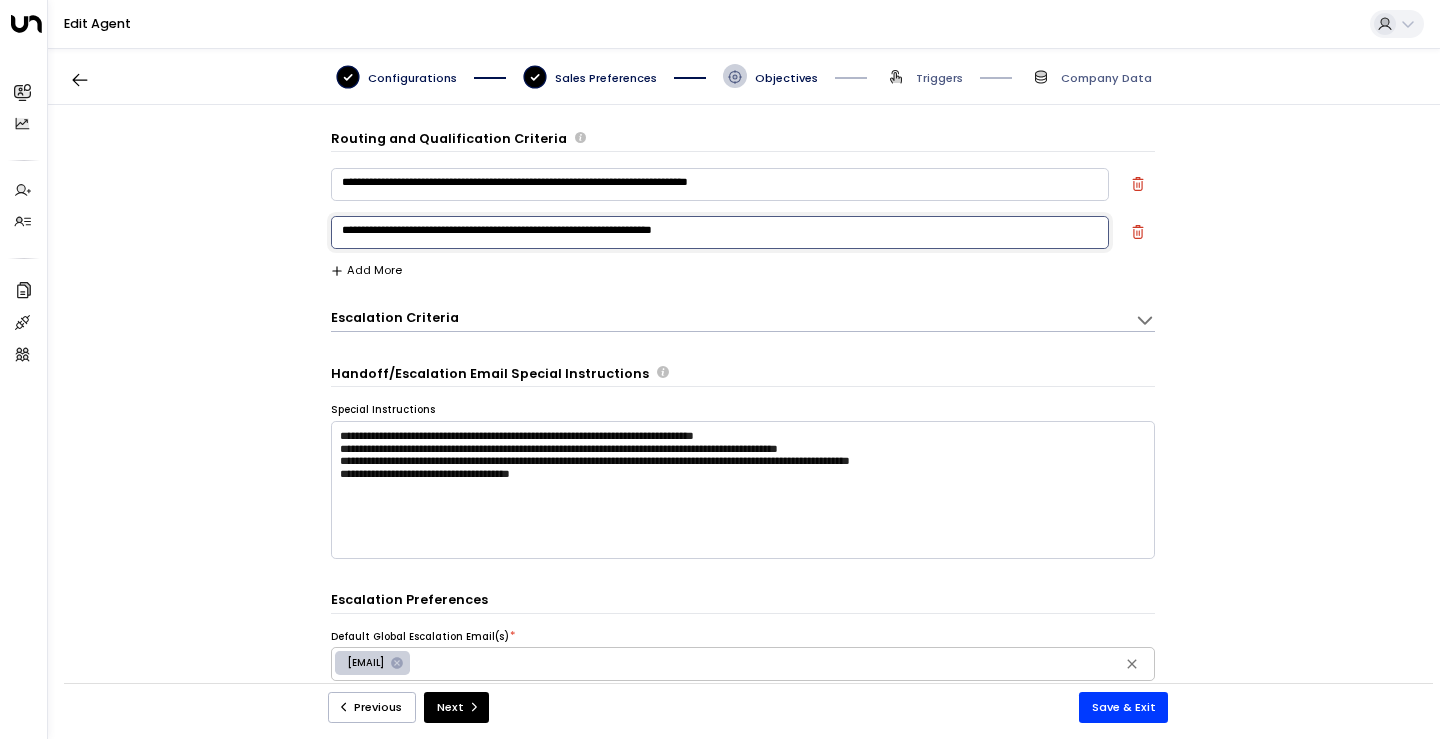 click on "**********" at bounding box center (720, 232) 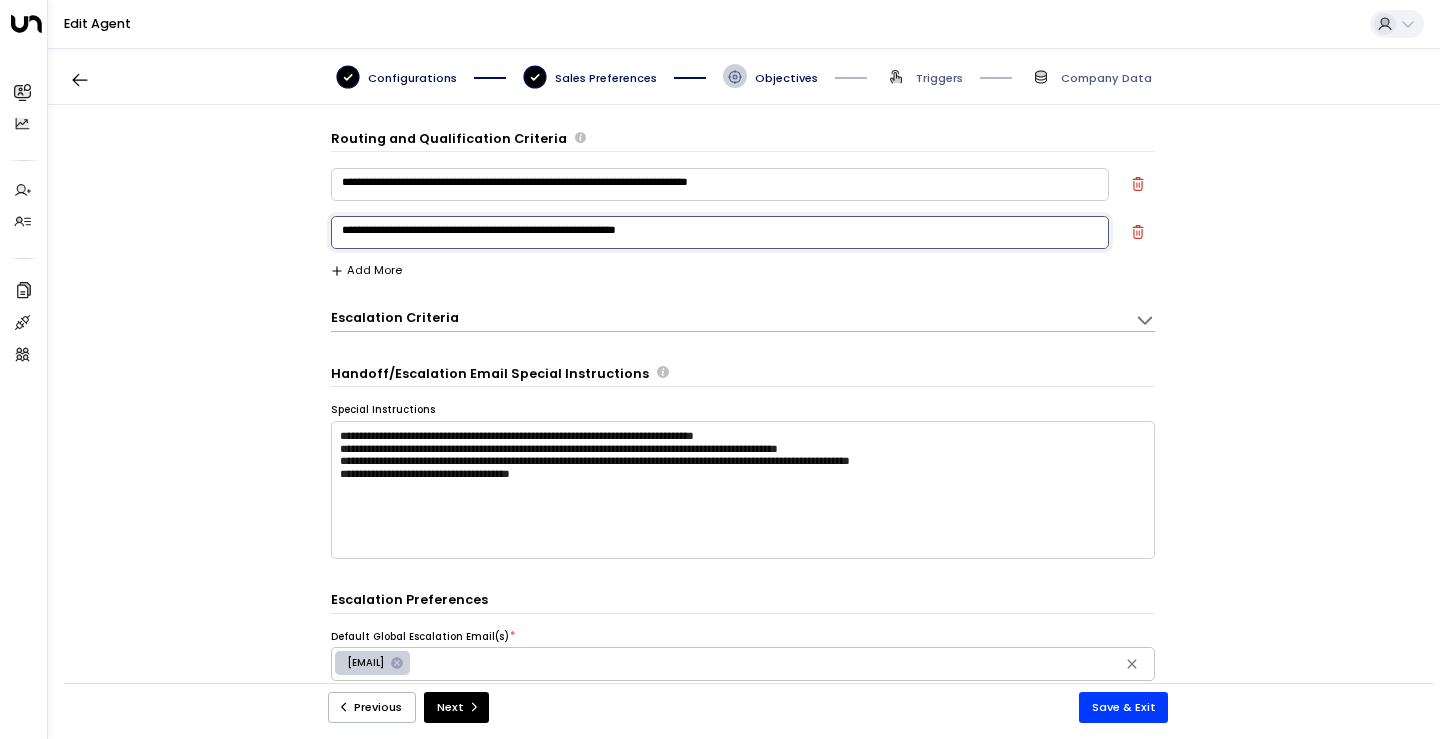 type on "**********" 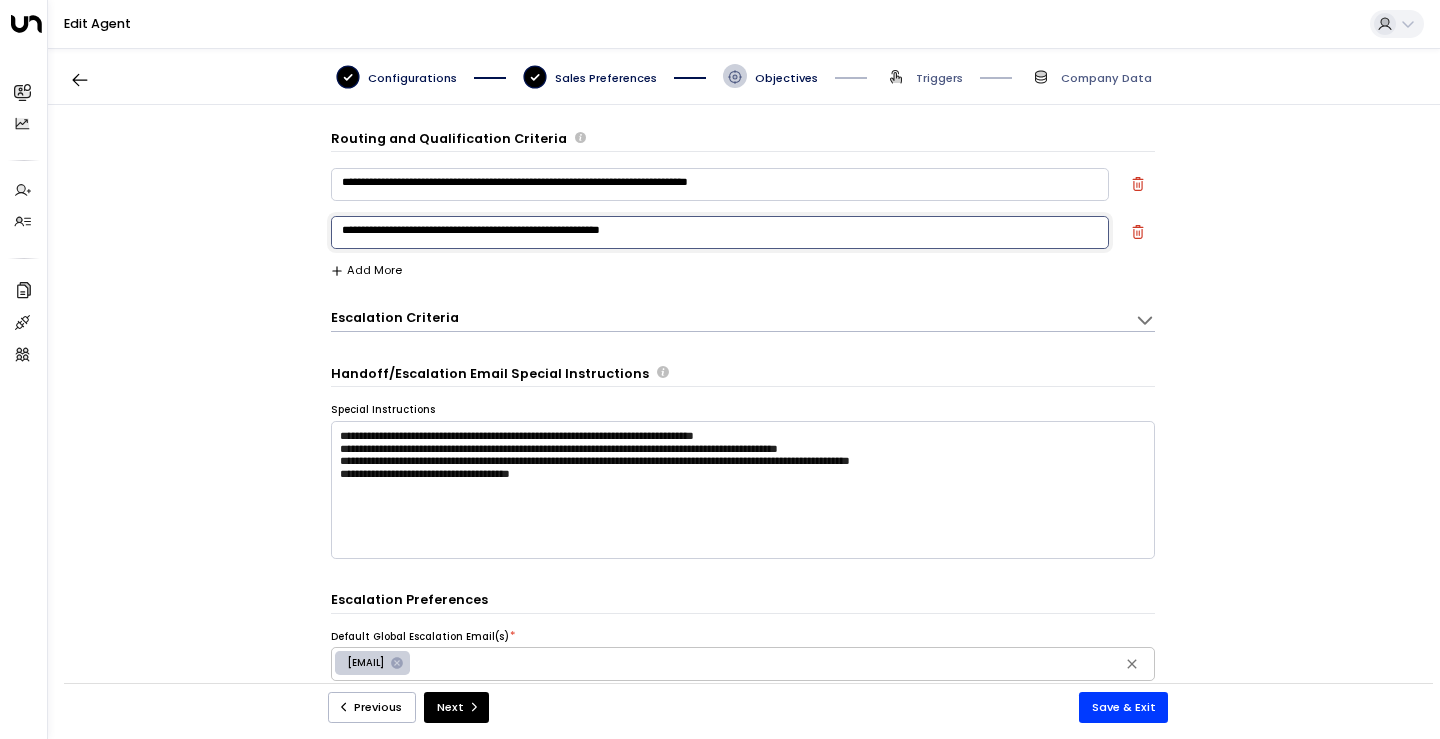 click on "**********" at bounding box center [743, 402] 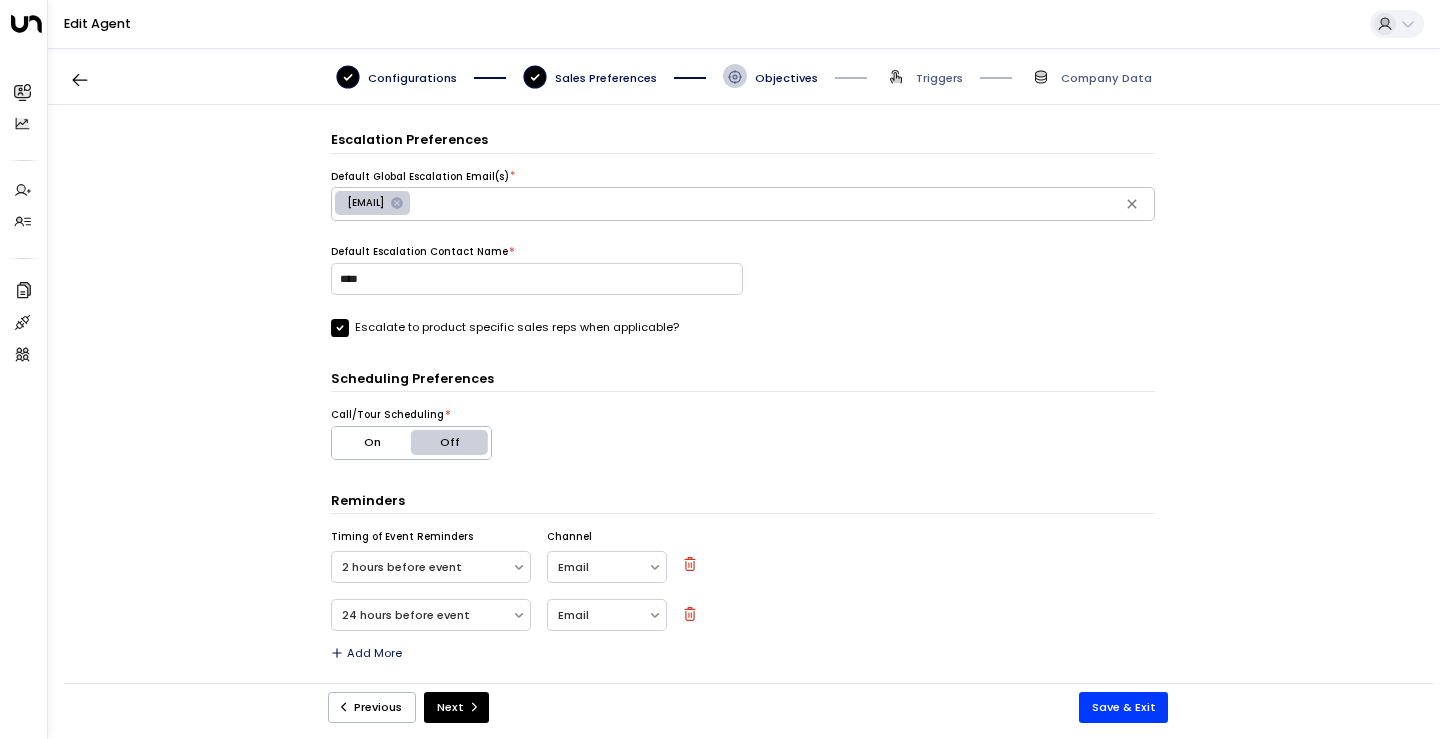 scroll, scrollTop: 454, scrollLeft: 0, axis: vertical 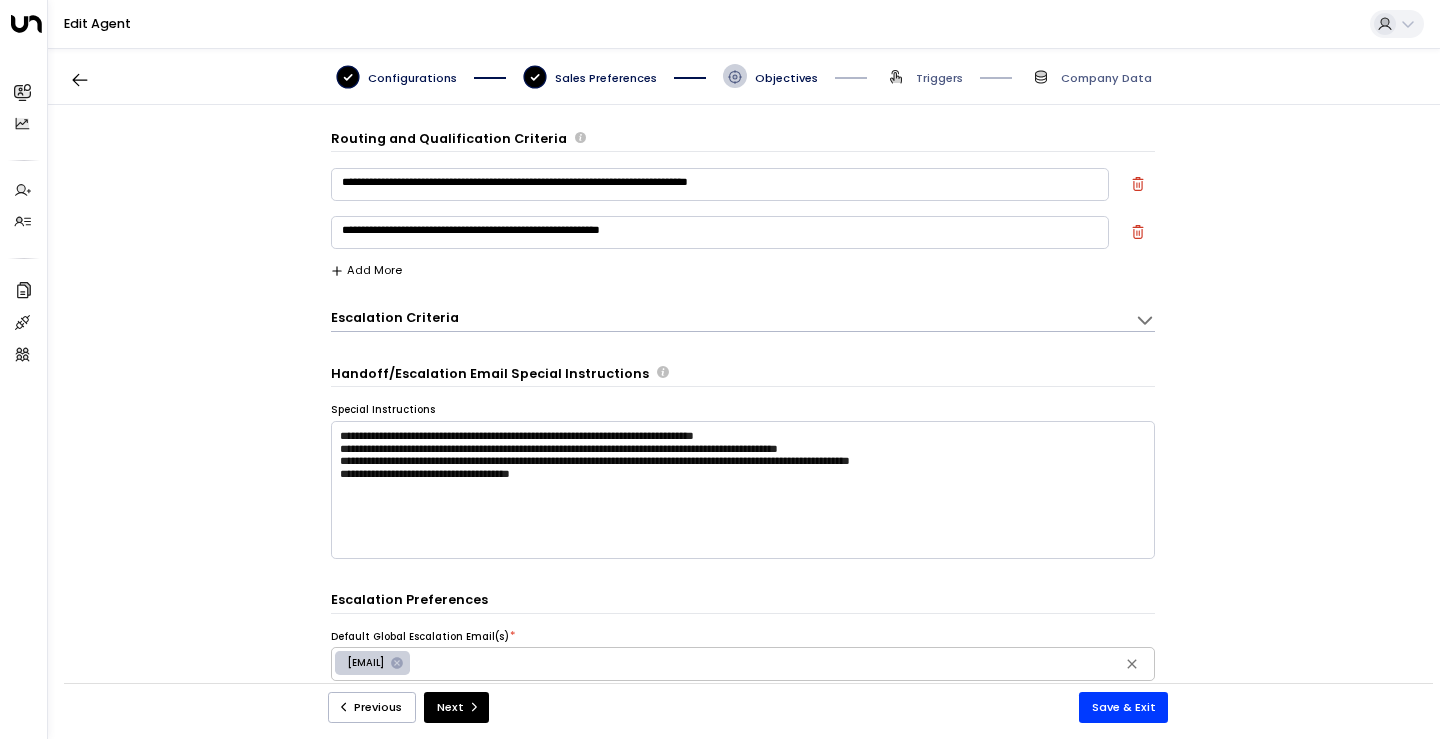 click on "Add More" at bounding box center [366, 270] 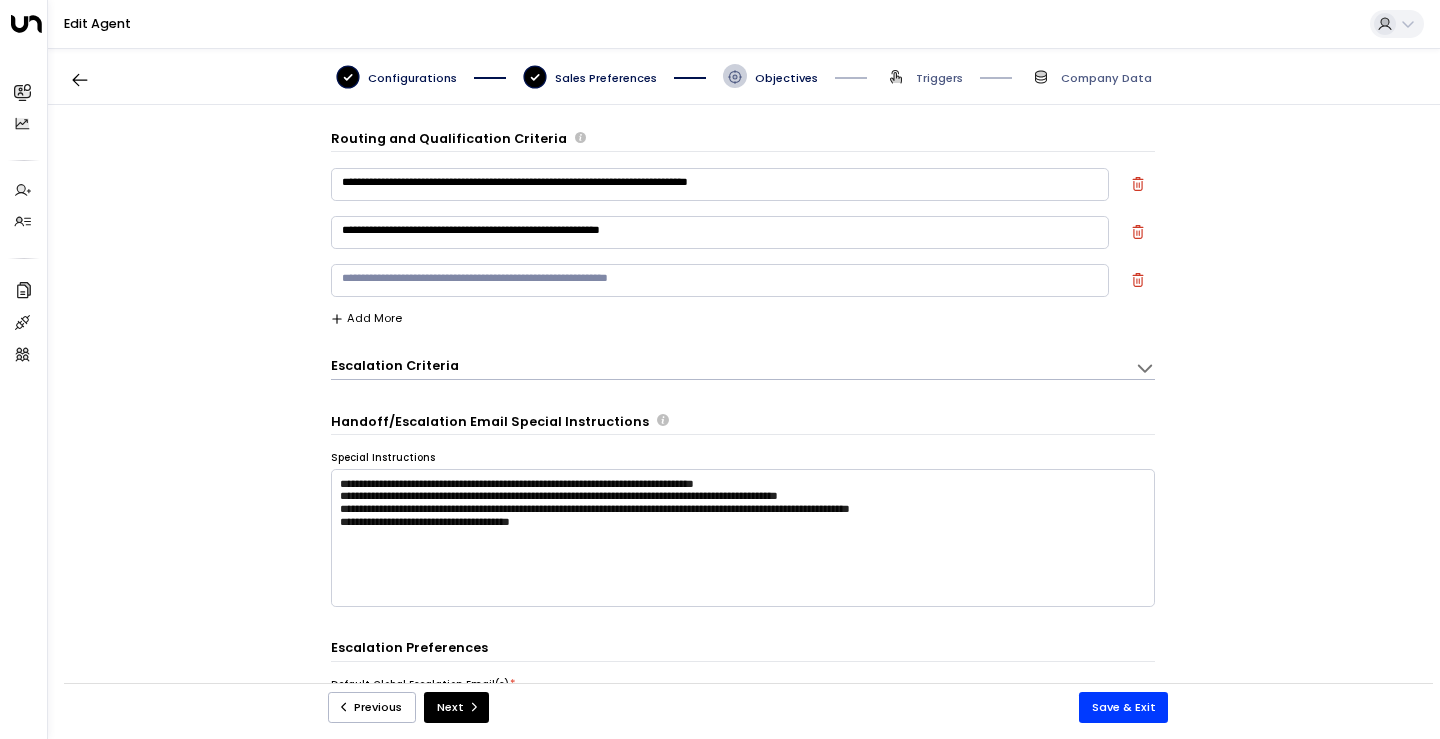 click at bounding box center [720, 280] 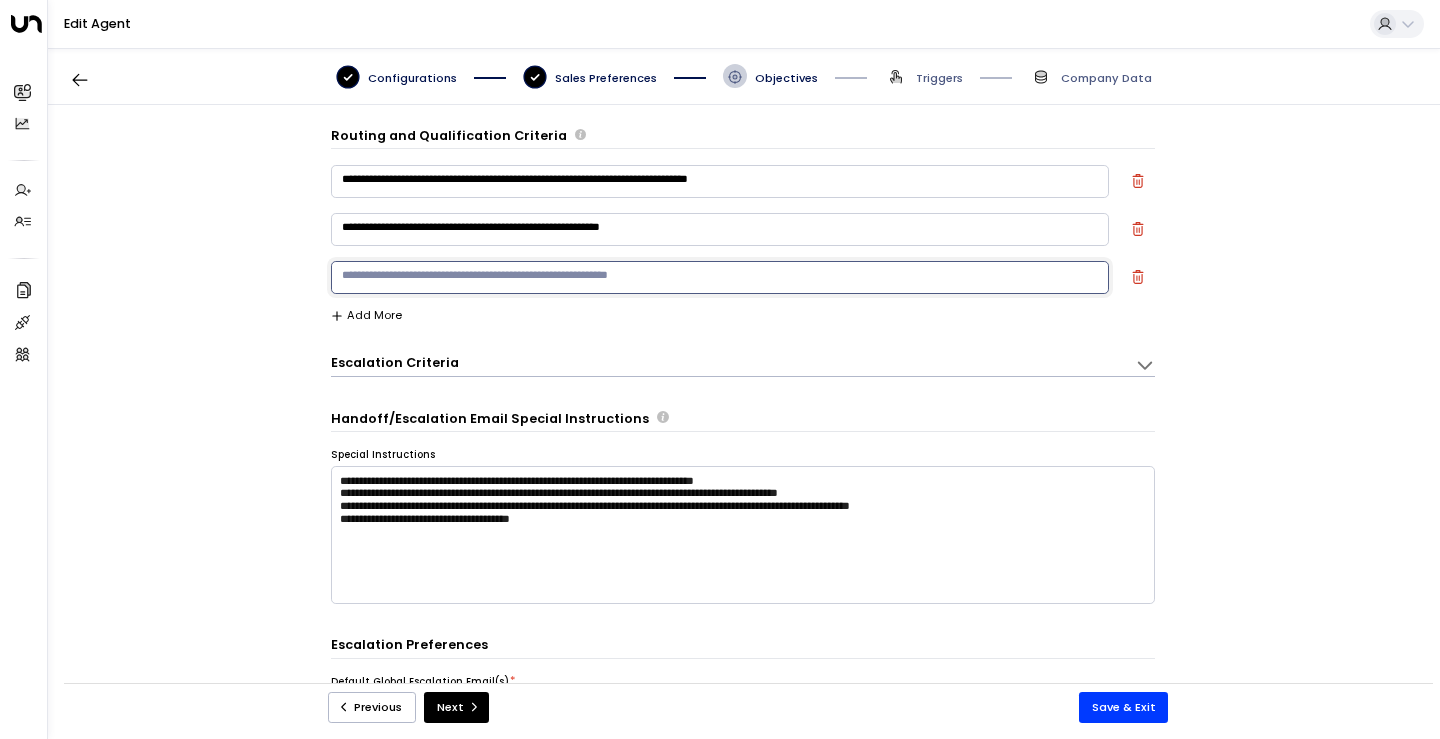 scroll, scrollTop: 1, scrollLeft: 0, axis: vertical 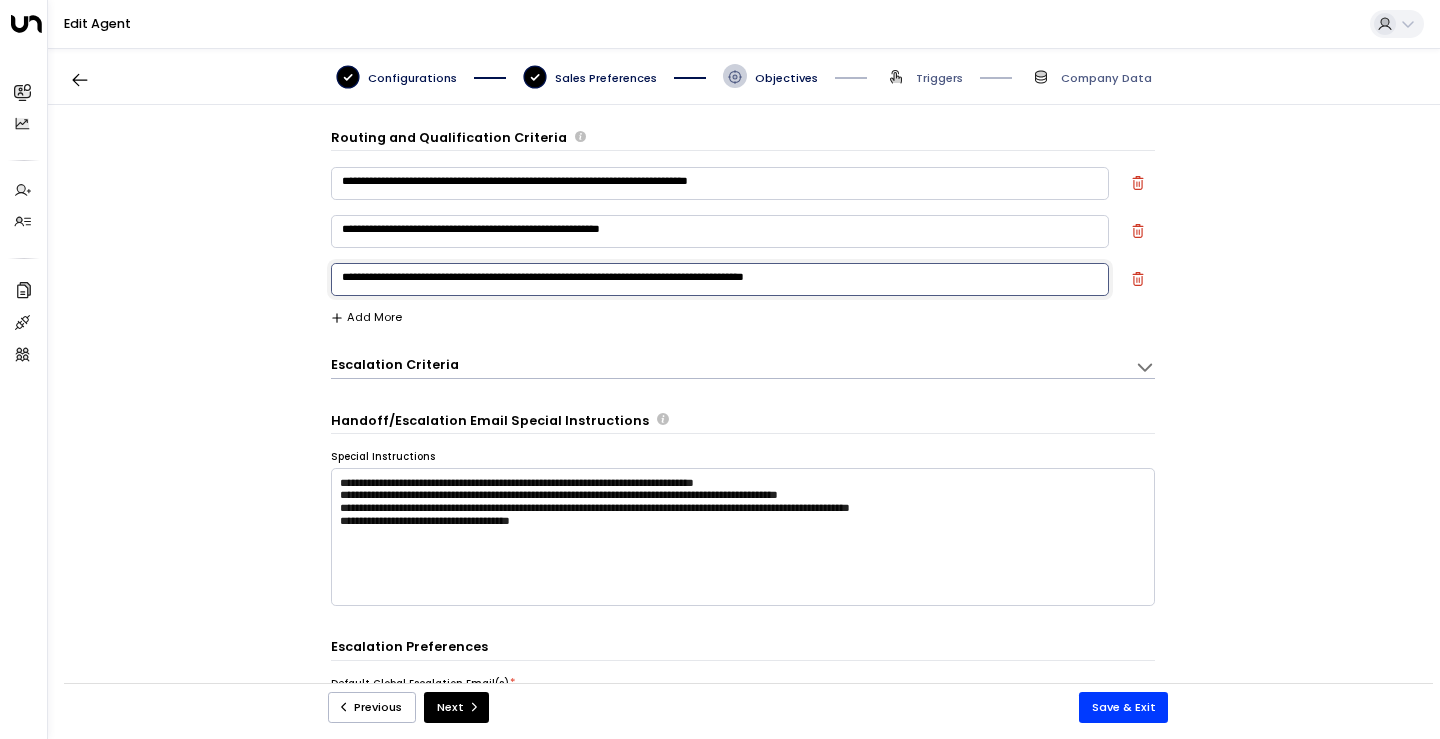 type on "**********" 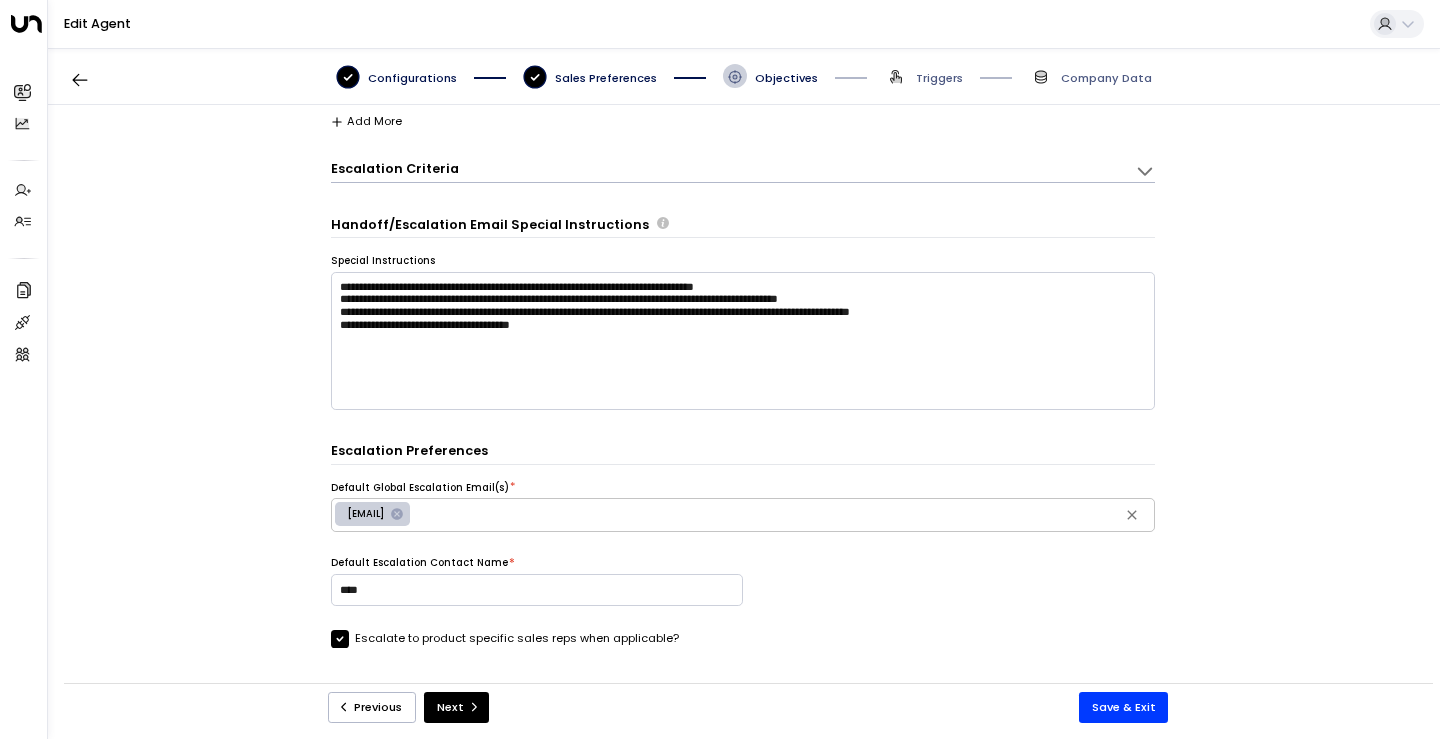 scroll, scrollTop: 390, scrollLeft: 0, axis: vertical 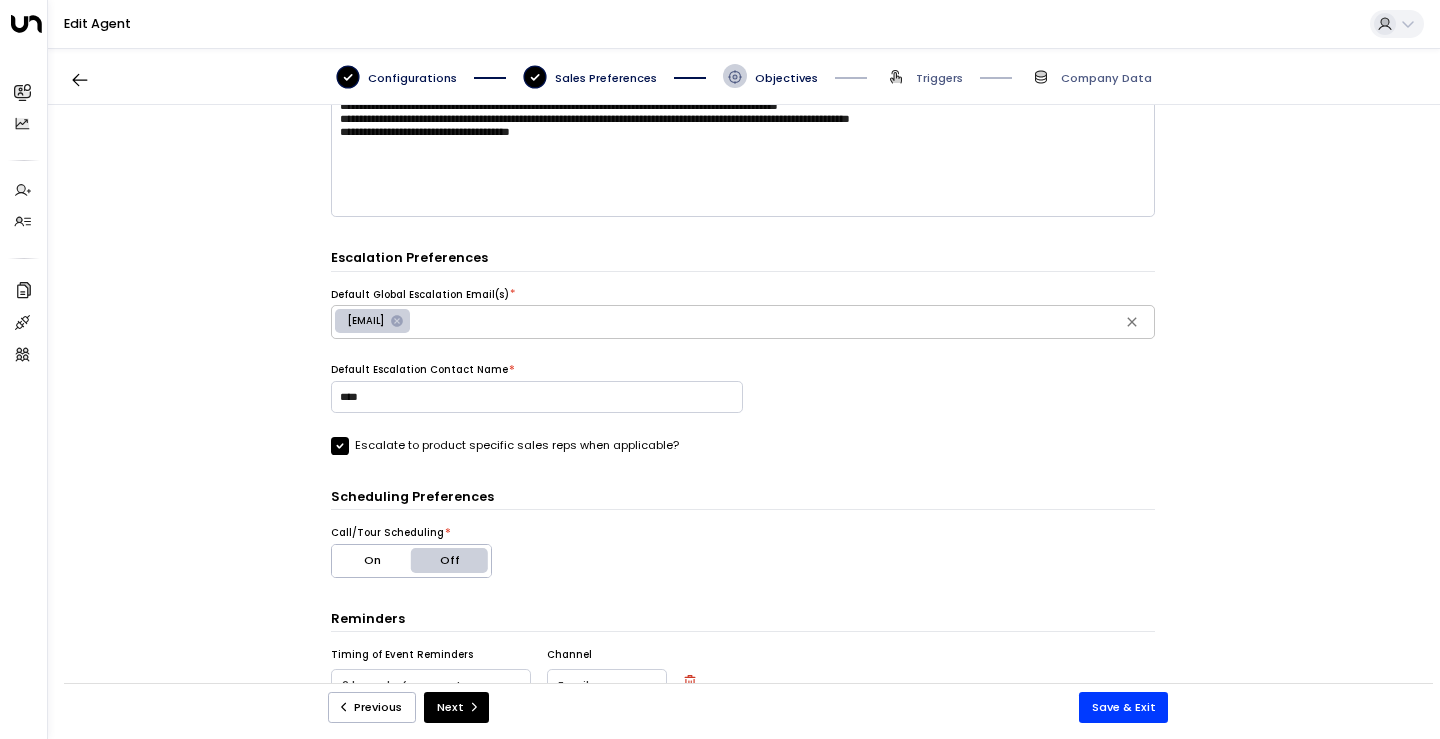 click on "Objectives" at bounding box center (786, 78) 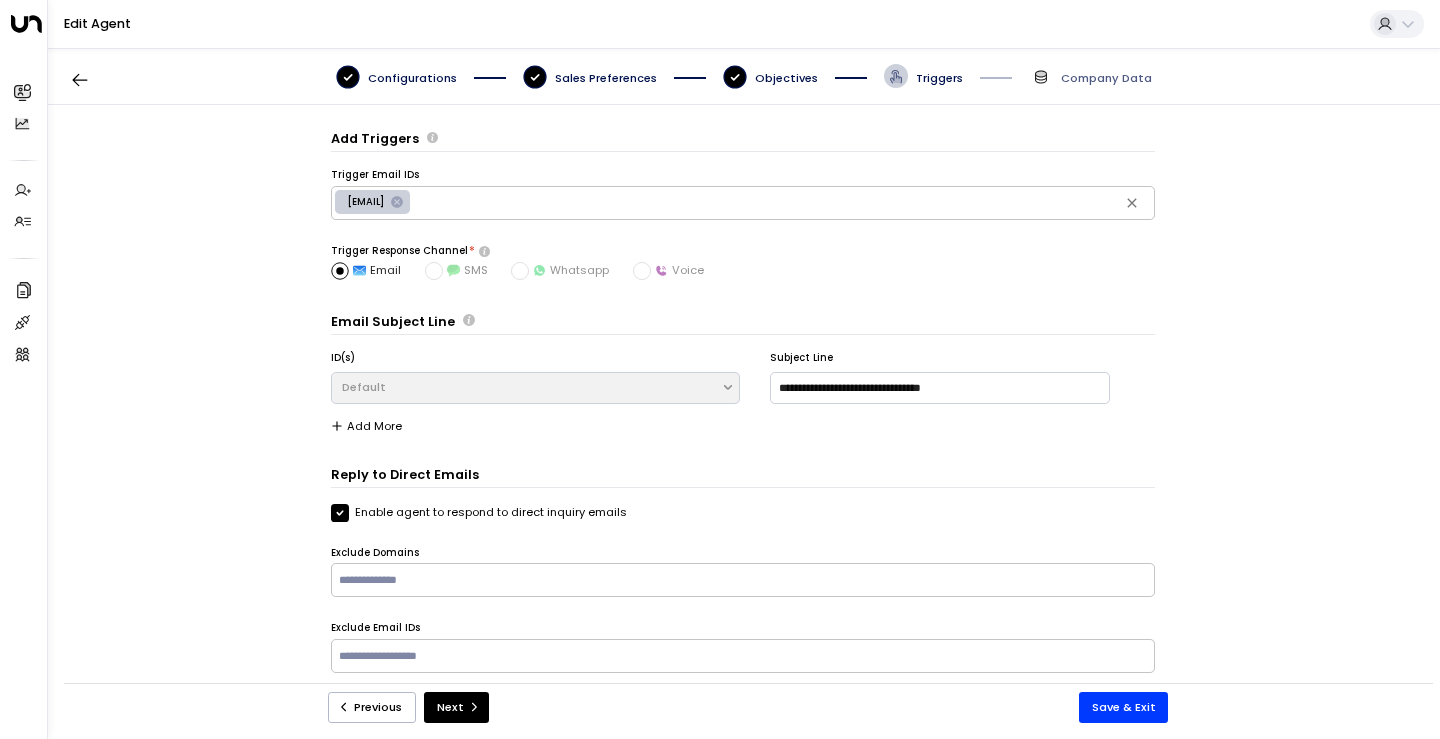 scroll, scrollTop: 0, scrollLeft: 0, axis: both 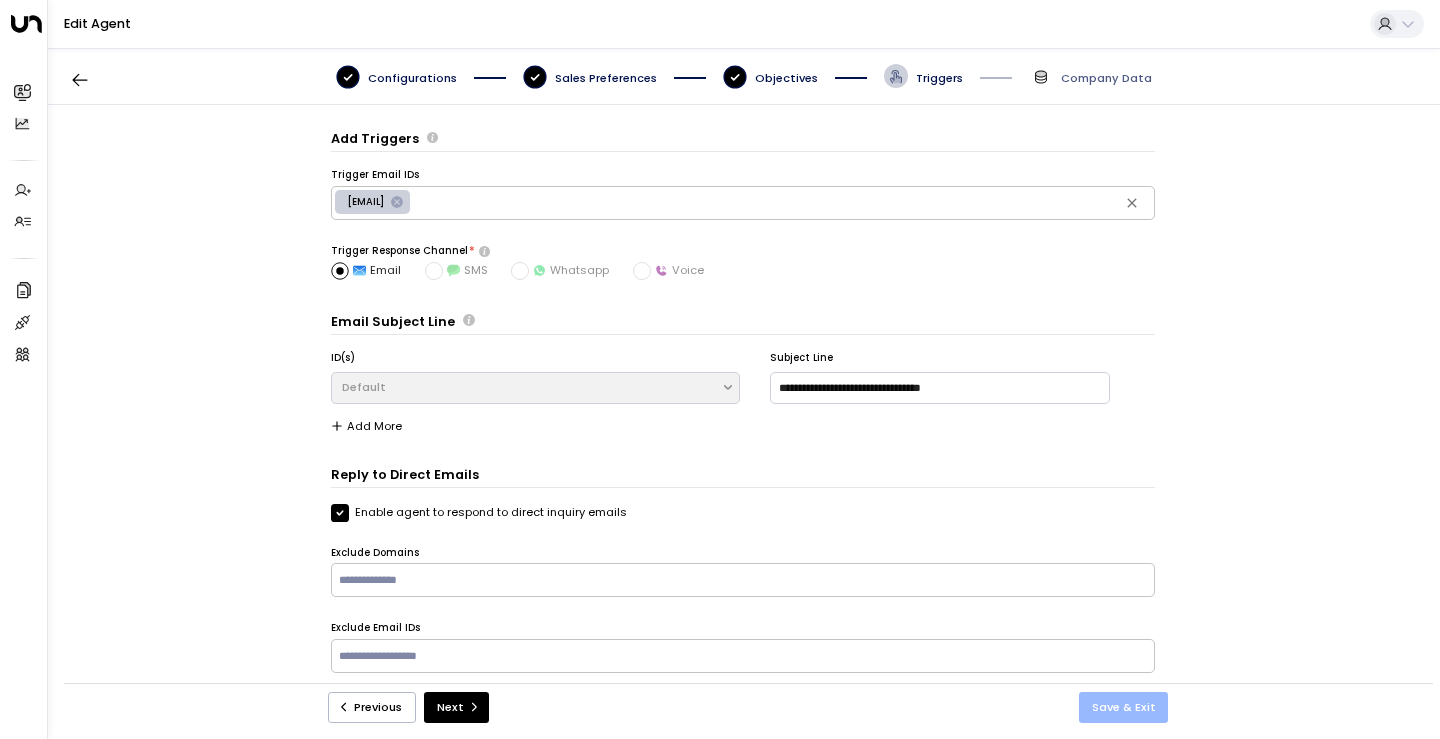 click on "Save & Exit" at bounding box center (1124, 707) 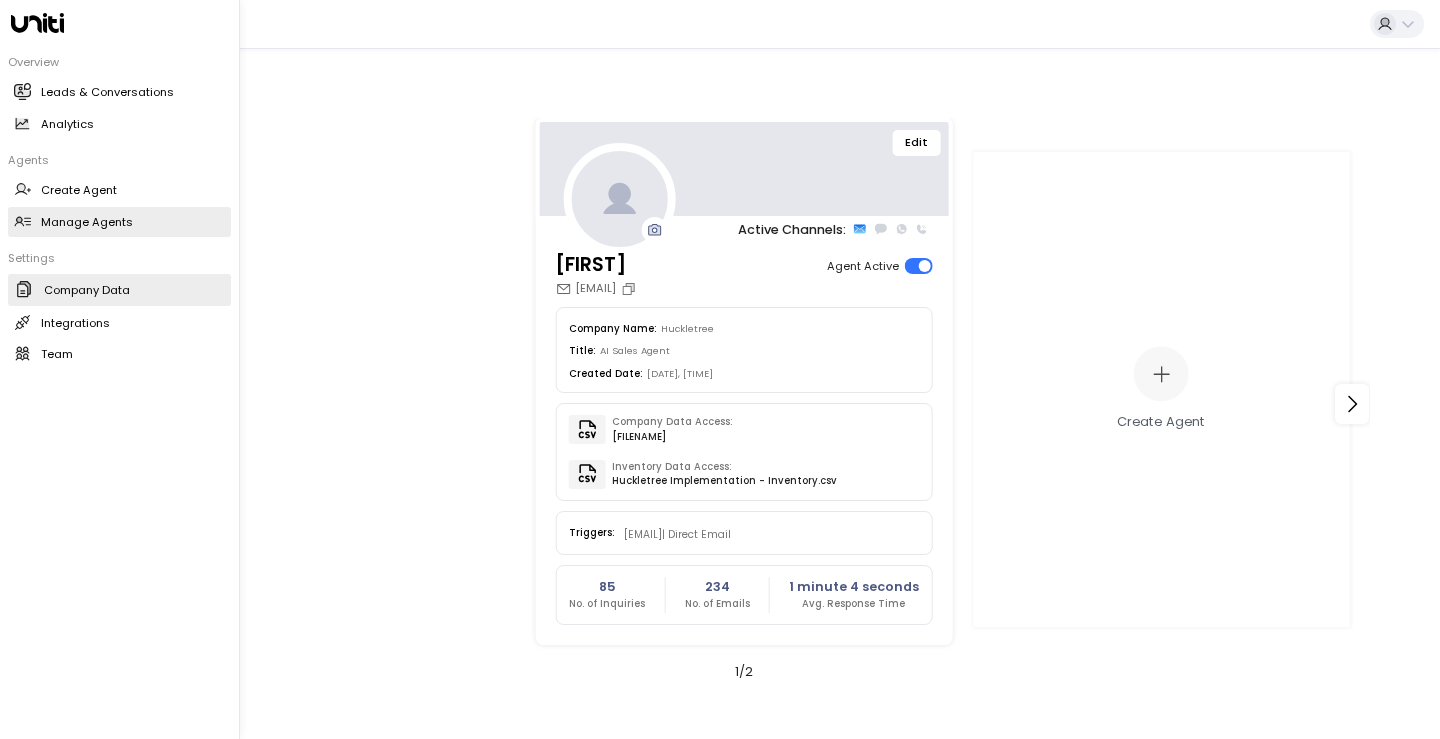 click at bounding box center (24, 289) 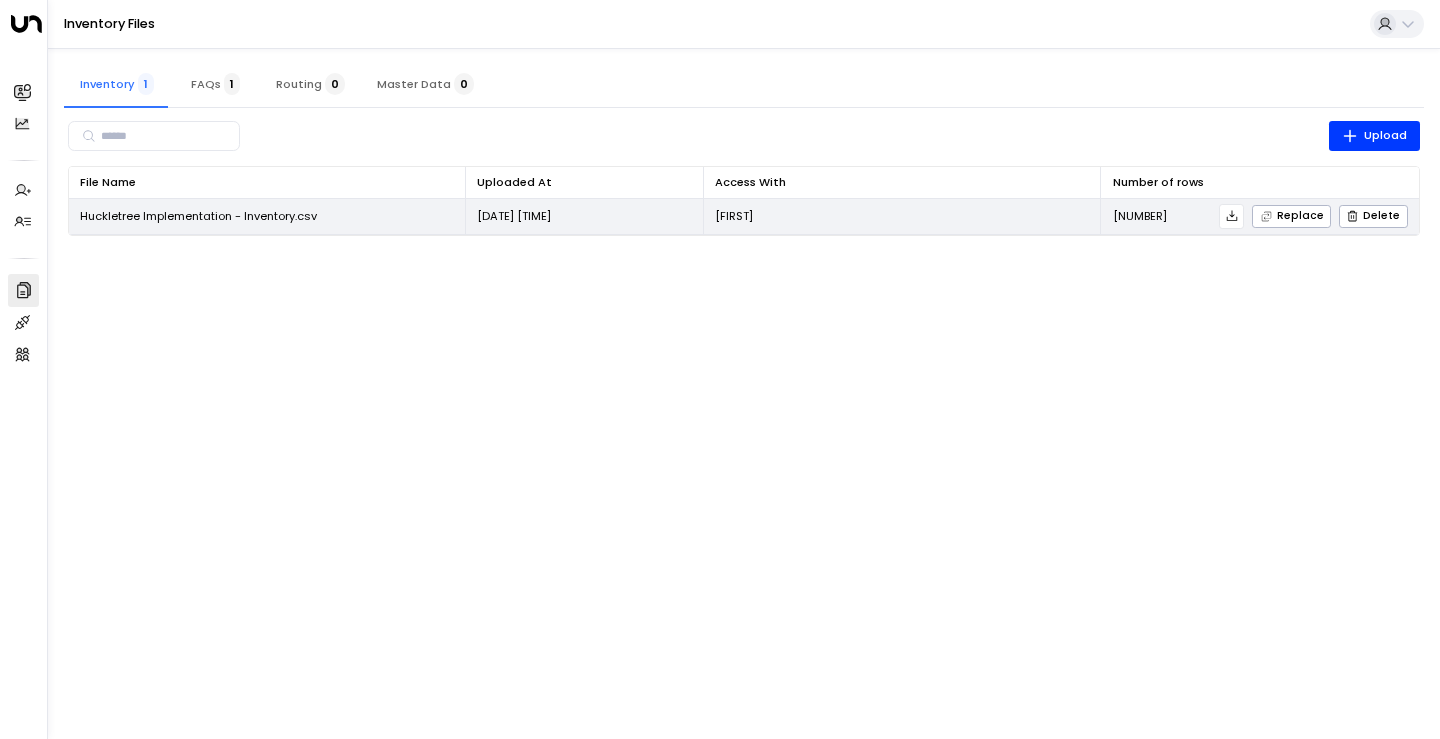 click at bounding box center [1232, 216] 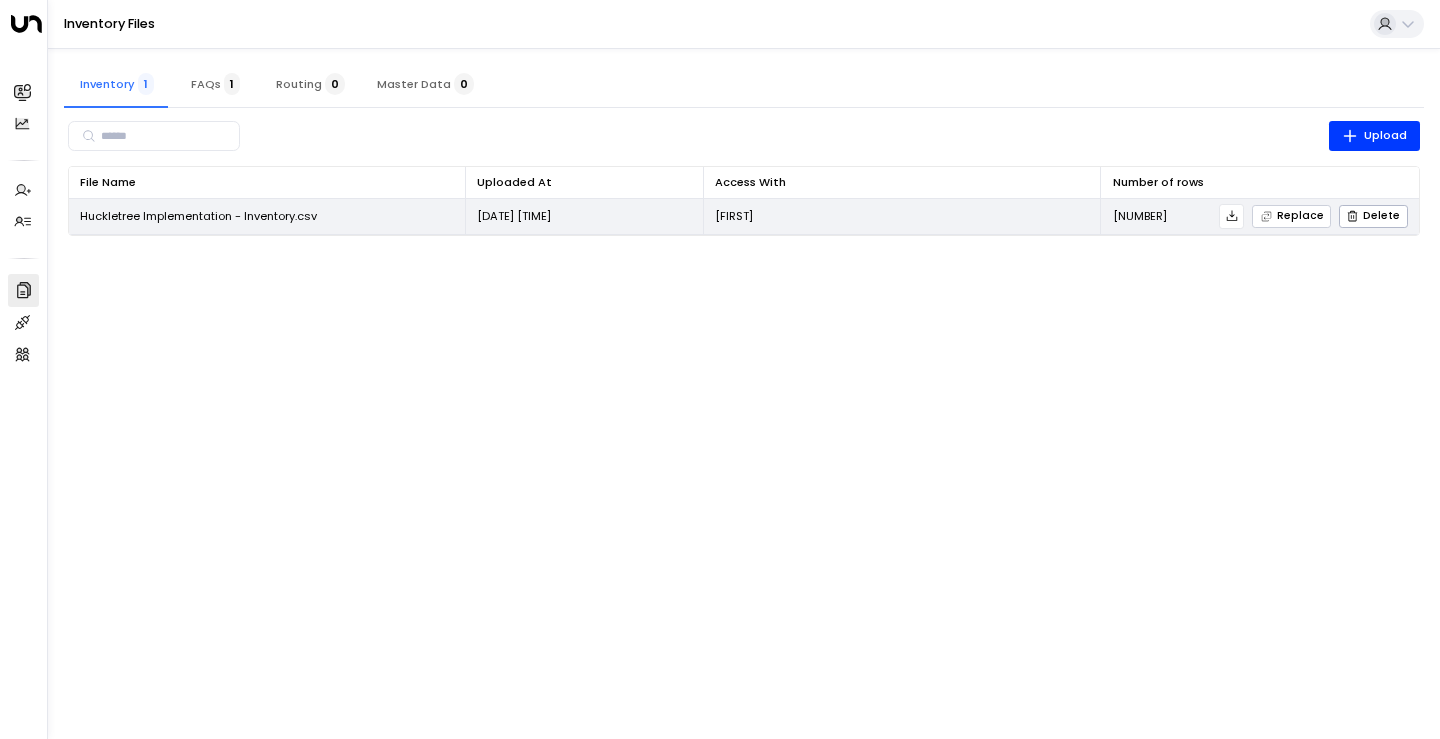 click at bounding box center (1266, 216) 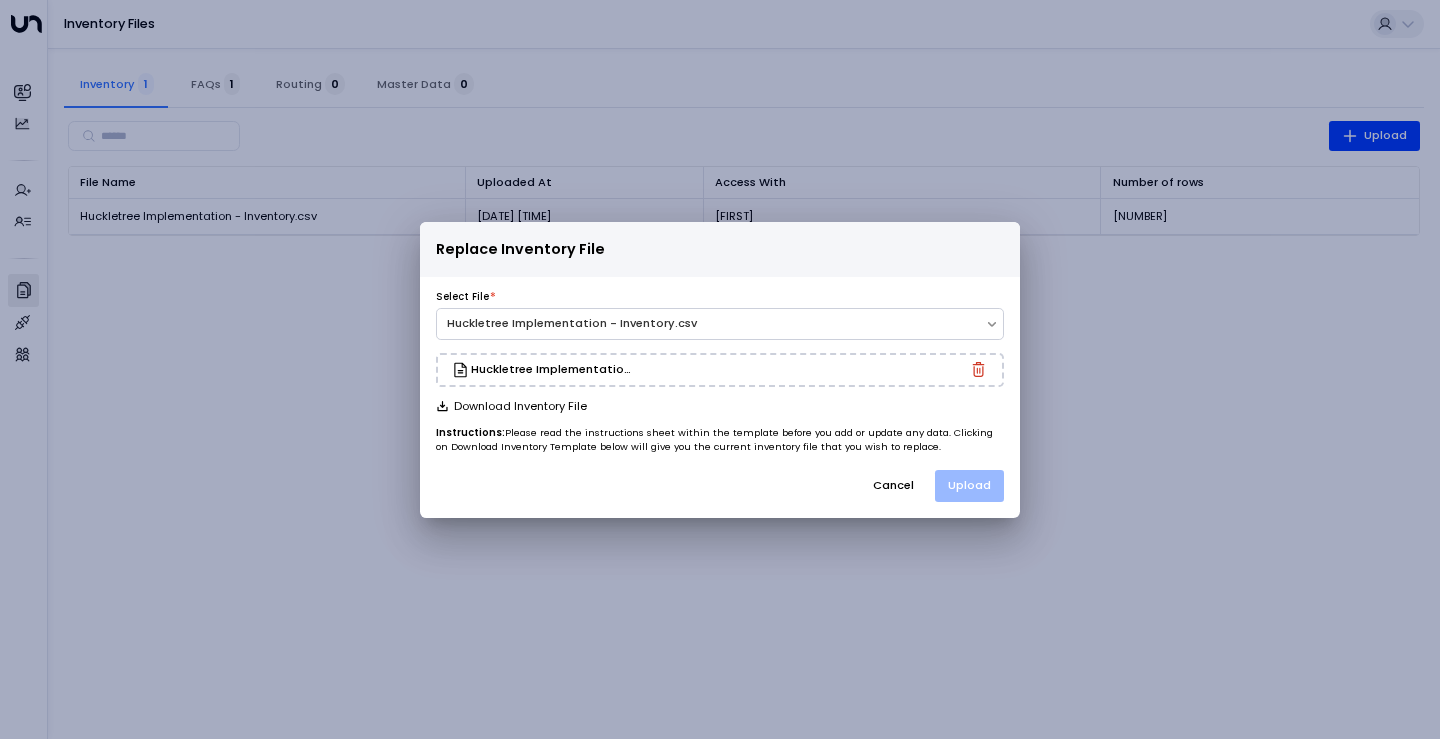 click on "Upload" at bounding box center [969, 485] 